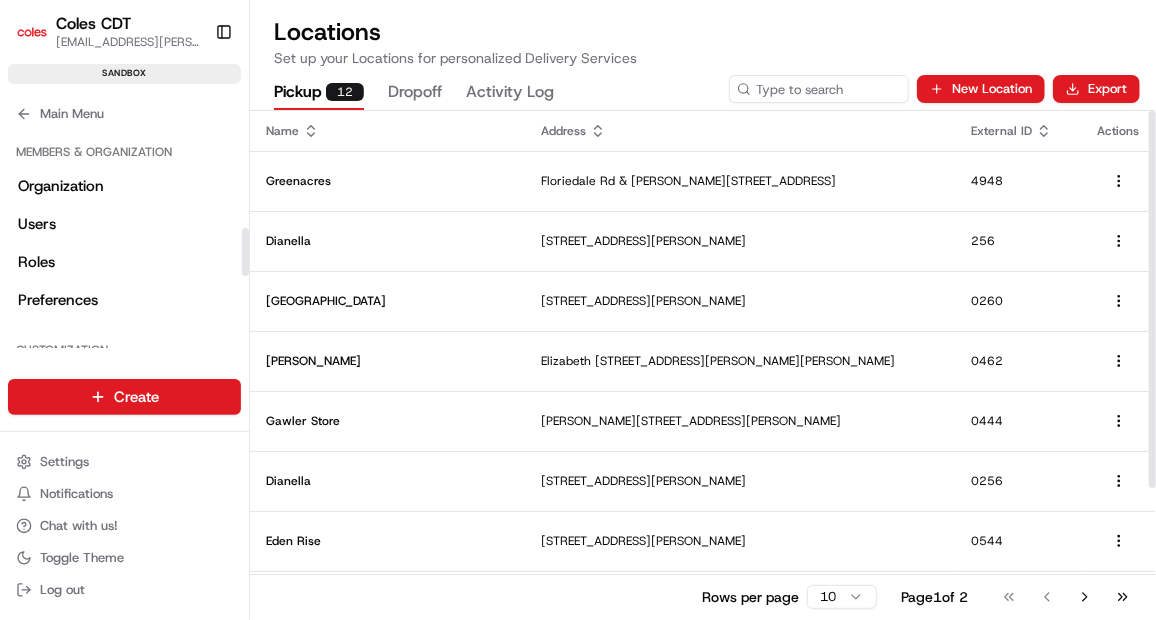 scroll, scrollTop: 0, scrollLeft: 0, axis: both 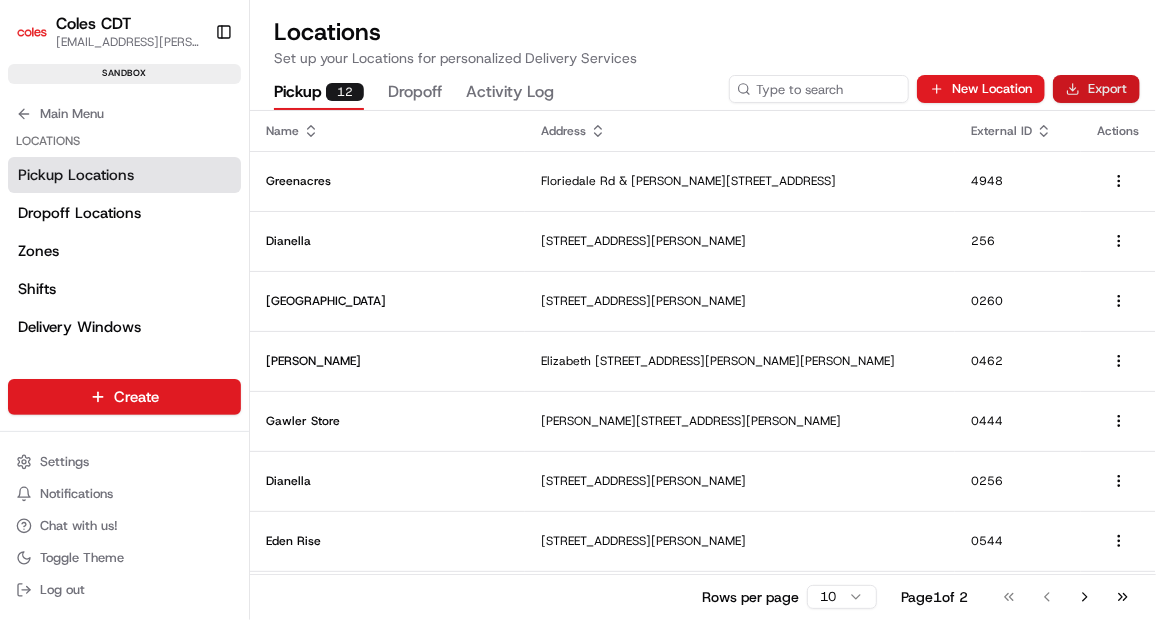 click on "Export" at bounding box center (1096, 89) 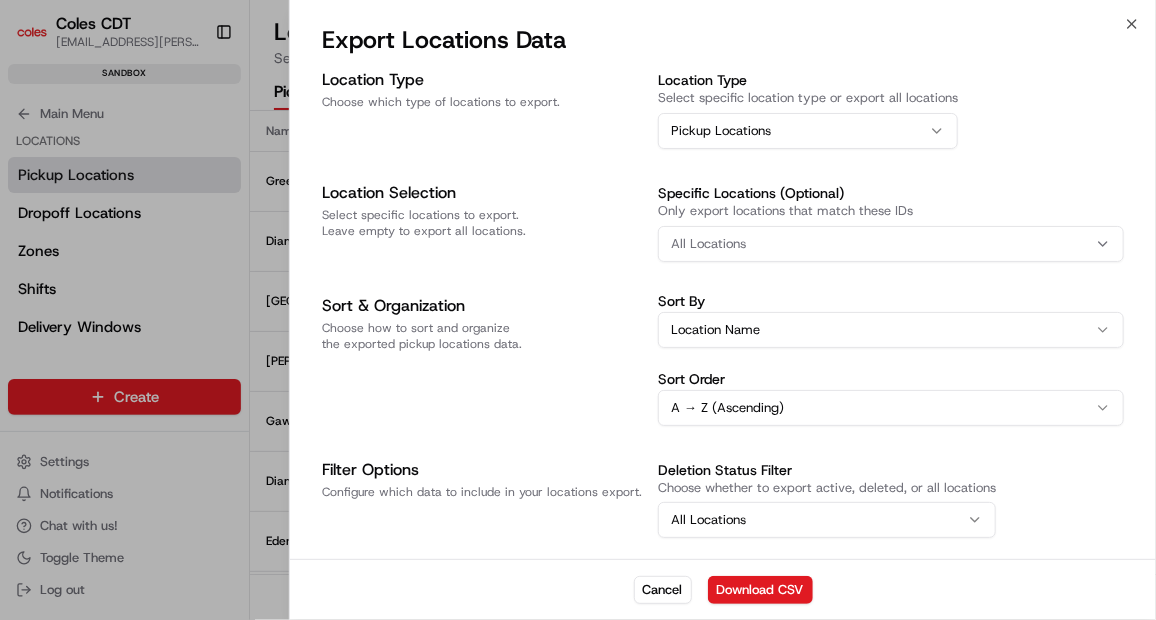 click on "All Locations" at bounding box center [891, 244] 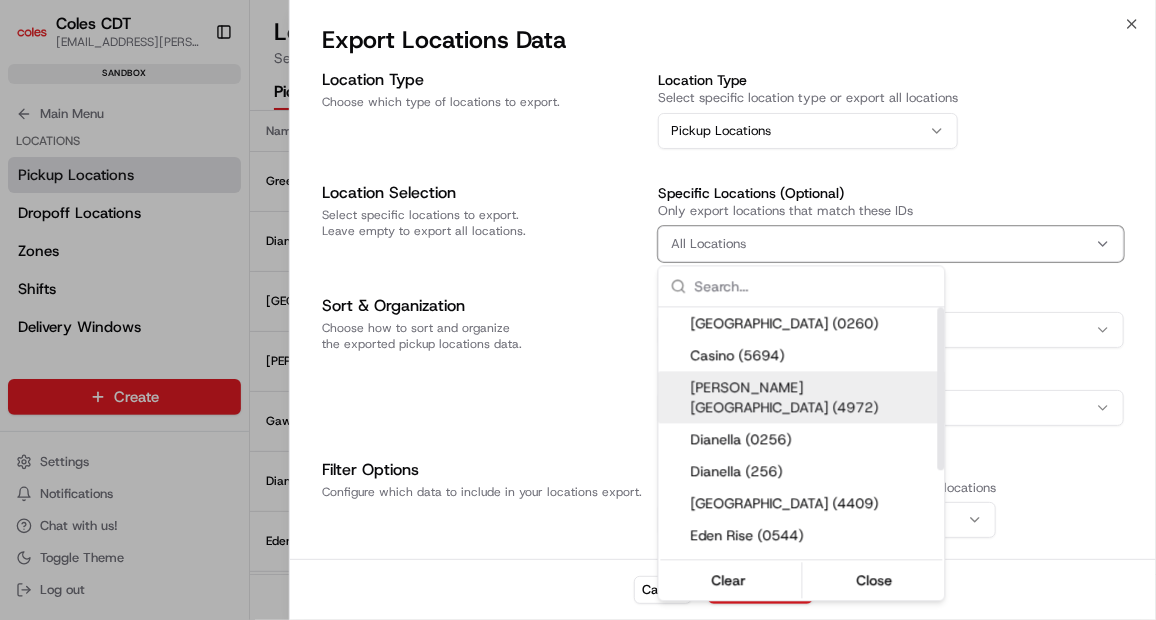 click on "[PERSON_NAME][GEOGRAPHIC_DATA] (4972)" at bounding box center [814, 397] 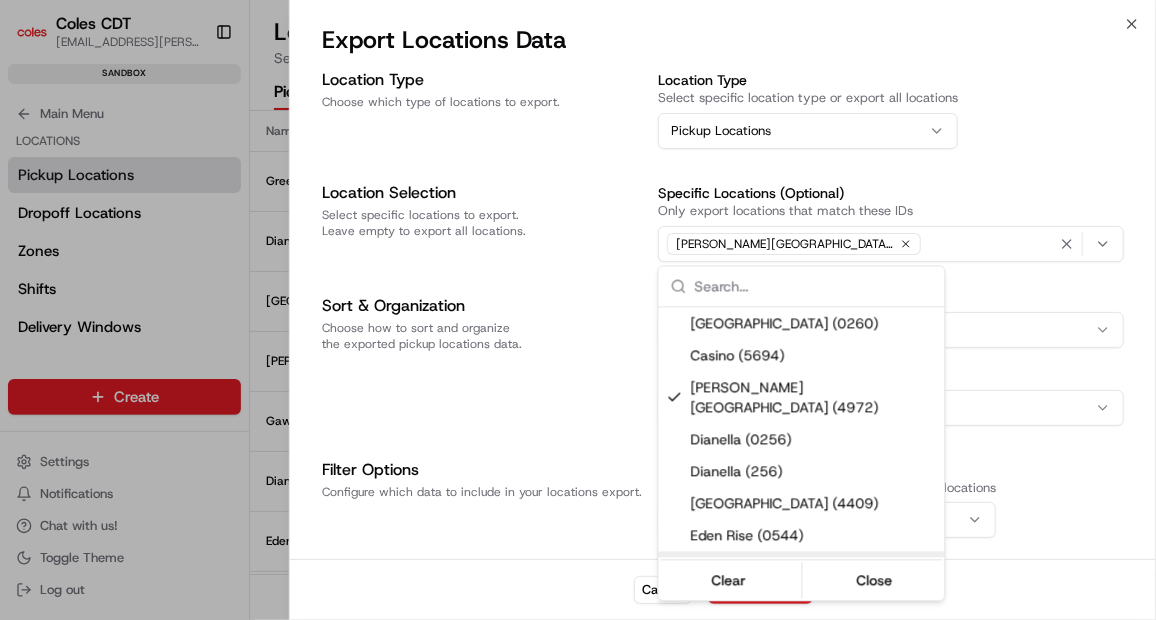 click on "Coles CDT [EMAIL_ADDRESS][PERSON_NAME][PERSON_NAME][DOMAIN_NAME] Toggle Sidebar sandbox Orders Deliveries Providers Analytics Favorites Shifts Zones Delivery Windows Pickup Locations Dropoff Locations Main Menu Members & Organization Organization Users Roles Preferences Customization Tracking Orchestration Automations Dispatch Strategy Optimization Strategy Locations Pickup Locations Dropoff Locations Zones Shifts Delivery Windows Billing Billing Refund Requests Integrations Notification Triggers Webhooks API Keys Request Logs Create Settings Notifications Chat with us! Toggle Theme Log out Locations Set up your Locations for personalized Delivery Services Pickup 12 Dropoff Activity Log New Location Export Name Address External ID Actions Greenacres [GEOGRAPHIC_DATA][PERSON_NAME][STREET_ADDRESS] Dianella [STREET_ADDRESS] [STREET_ADDRESS] [STREET_ADDRESS][PERSON_NAME], AU [STREET_ADDRESS][PERSON_NAME][PERSON_NAME][PERSON_NAME][PERSON_NAME] 0462 1" at bounding box center [578, 310] 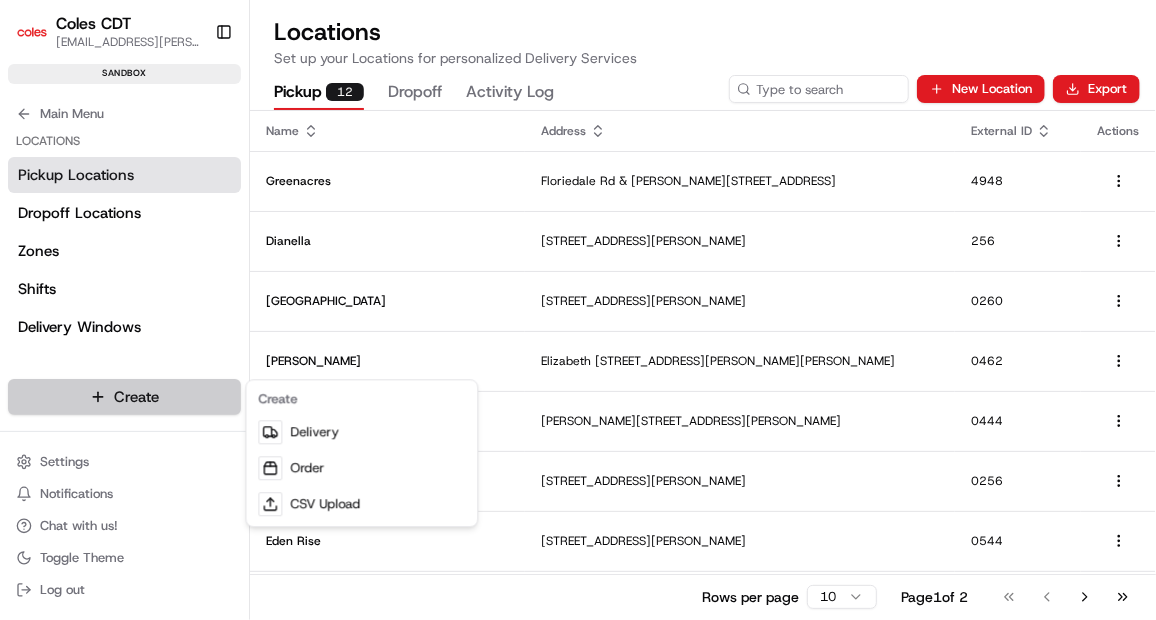 click on "Coles CDT [EMAIL_ADDRESS][PERSON_NAME][PERSON_NAME][DOMAIN_NAME] Toggle Sidebar sandbox Orders Deliveries Providers Analytics Favorites Shifts Zones Delivery Windows Pickup Locations Dropoff Locations Main Menu Members & Organization Organization Users Roles Preferences Customization Tracking Orchestration Automations Dispatch Strategy Optimization Strategy Locations Pickup Locations Dropoff Locations Zones Shifts Delivery Windows Billing Billing Refund Requests Integrations Notification Triggers Webhooks API Keys Request Logs Create Settings Notifications Chat with us! Toggle Theme Log out Locations Set up your Locations for personalized Delivery Services Pickup 12 Dropoff Activity Log New Location Export Name Address External ID Actions Greenacres [GEOGRAPHIC_DATA][PERSON_NAME][STREET_ADDRESS] Dianella [STREET_ADDRESS] [STREET_ADDRESS] [STREET_ADDRESS][PERSON_NAME], AU [STREET_ADDRESS][PERSON_NAME][PERSON_NAME][PERSON_NAME][PERSON_NAME]" at bounding box center [578, 310] 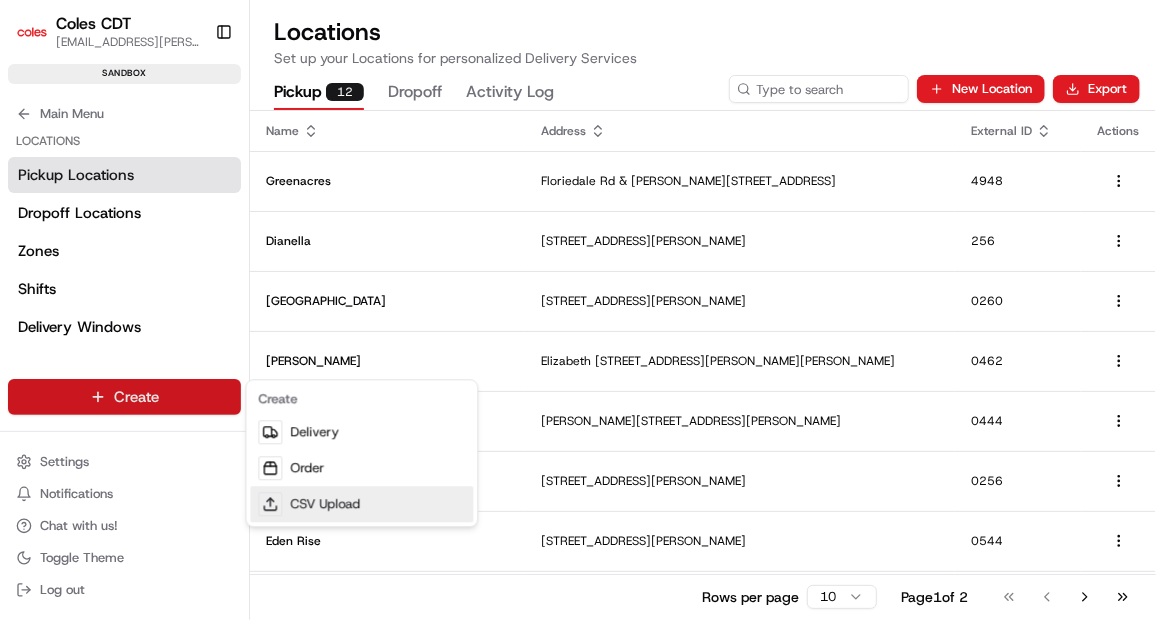 click on "CSV Upload" at bounding box center [361, 504] 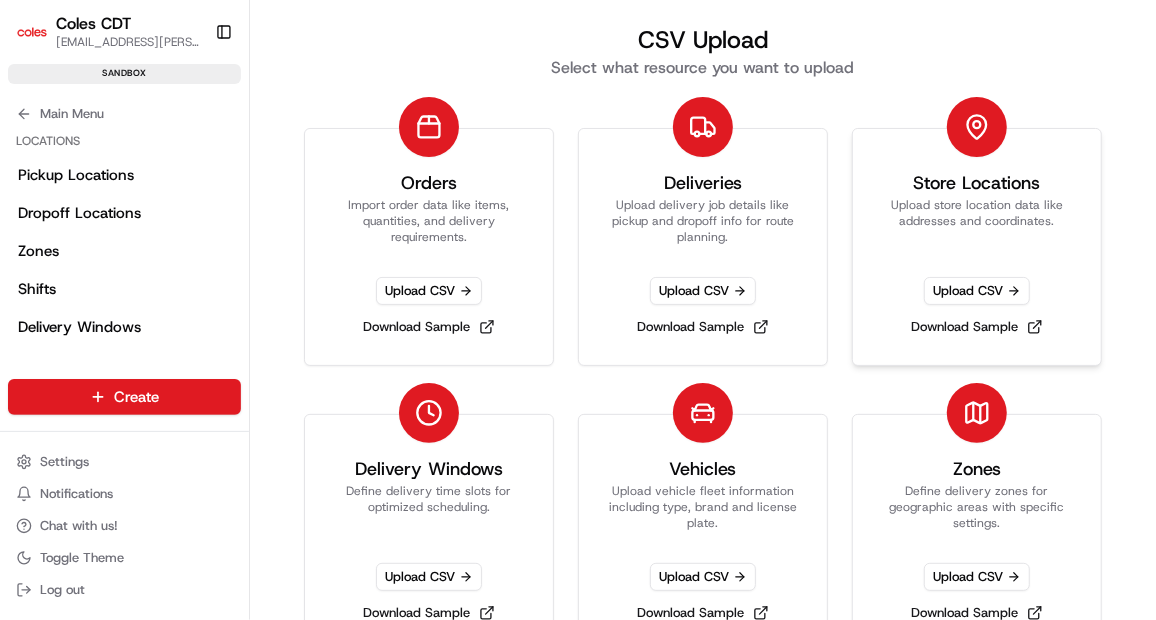 click on "Store Locations Upload store location data like addresses and coordinates. Upload CSV Download Sample" at bounding box center (977, 247) 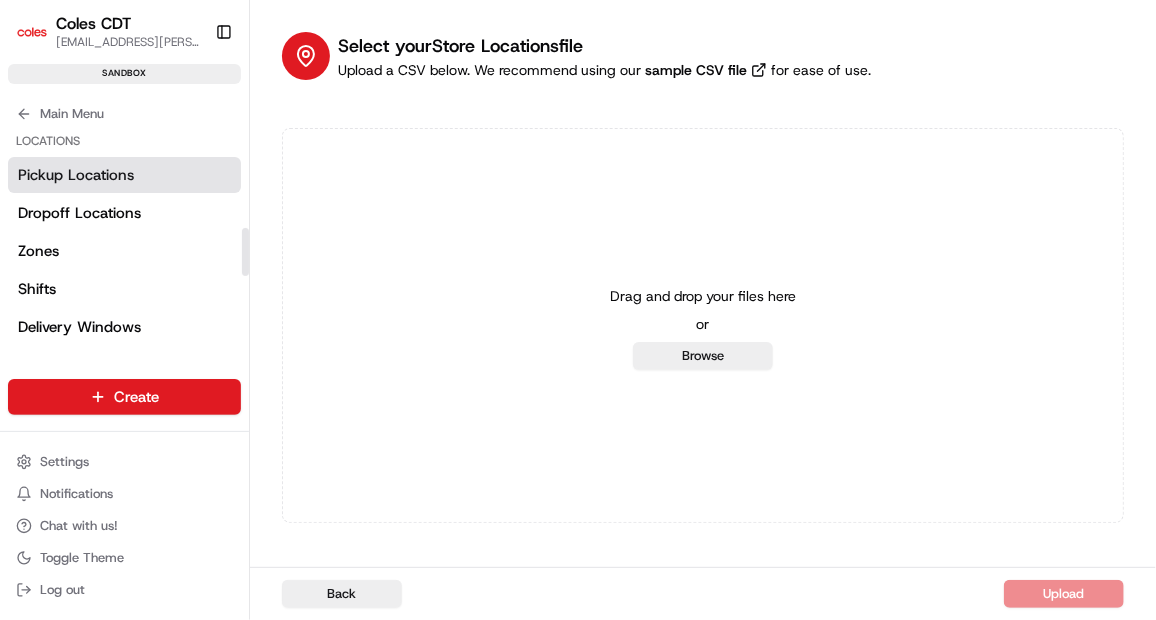 click on "Pickup Locations" at bounding box center [124, 175] 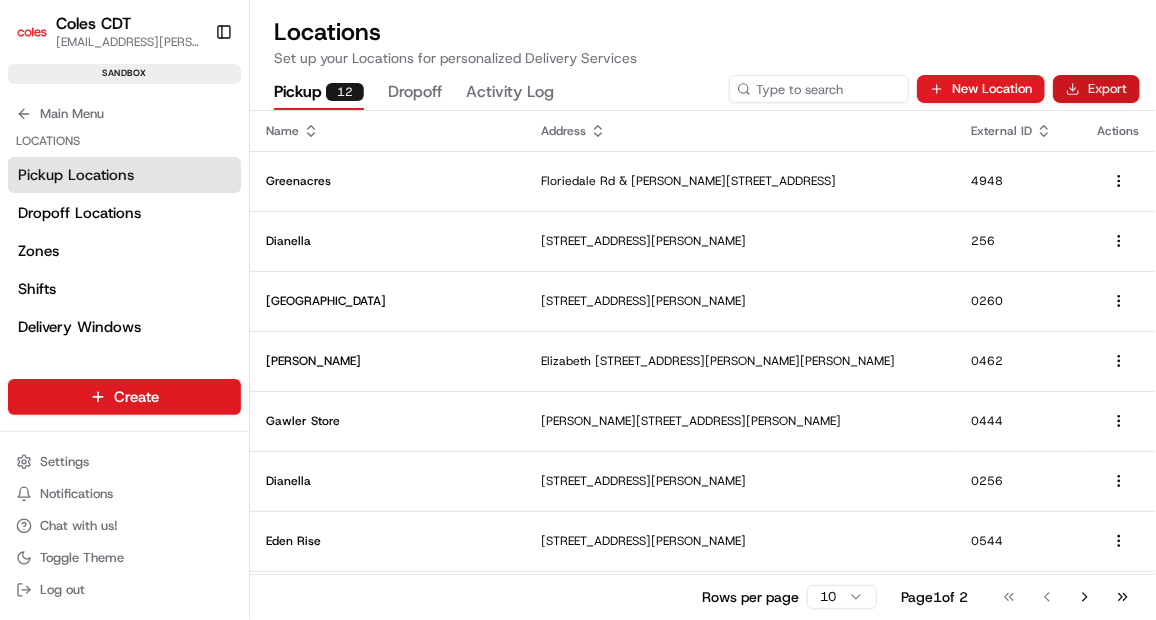 click on "Export" at bounding box center [1096, 89] 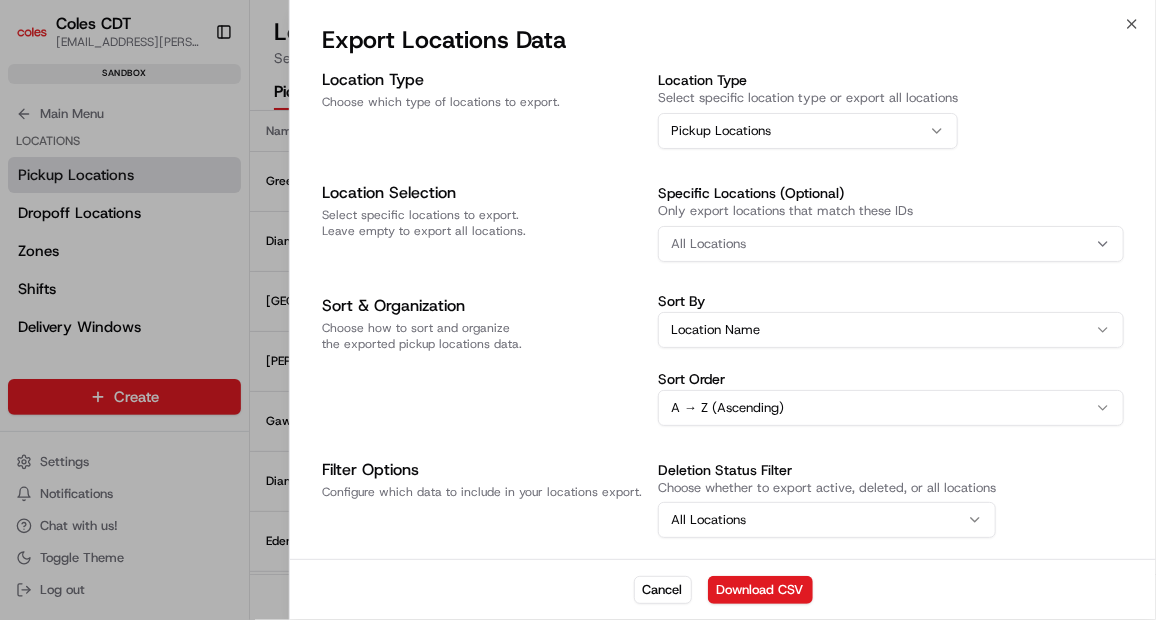 click on "All Locations" at bounding box center [891, 244] 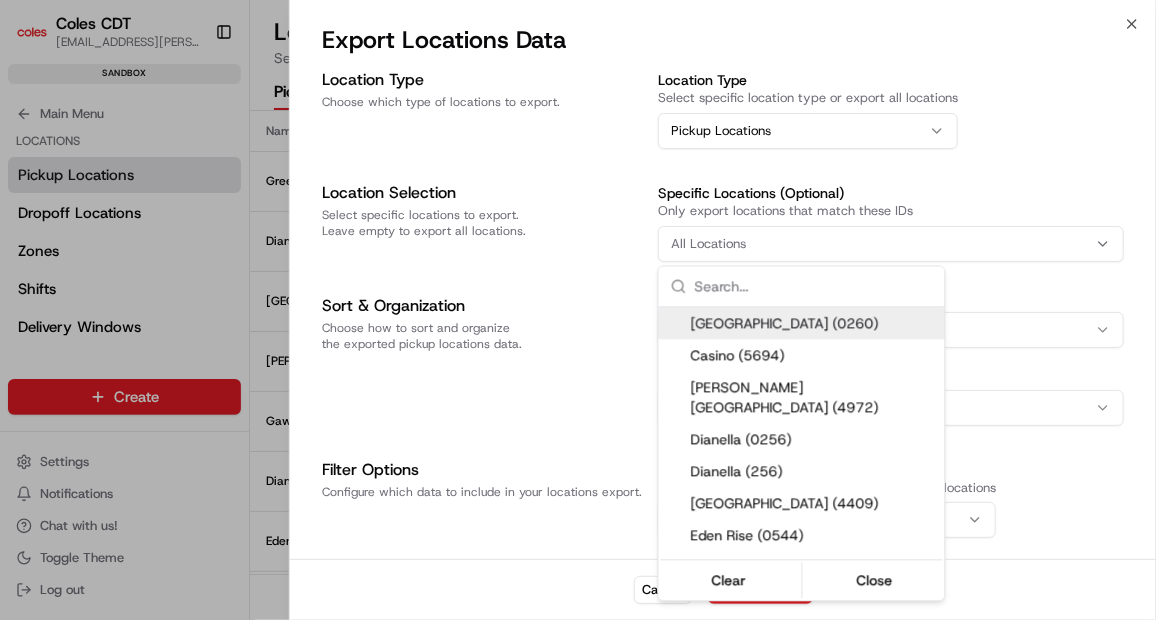 click at bounding box center (578, 310) 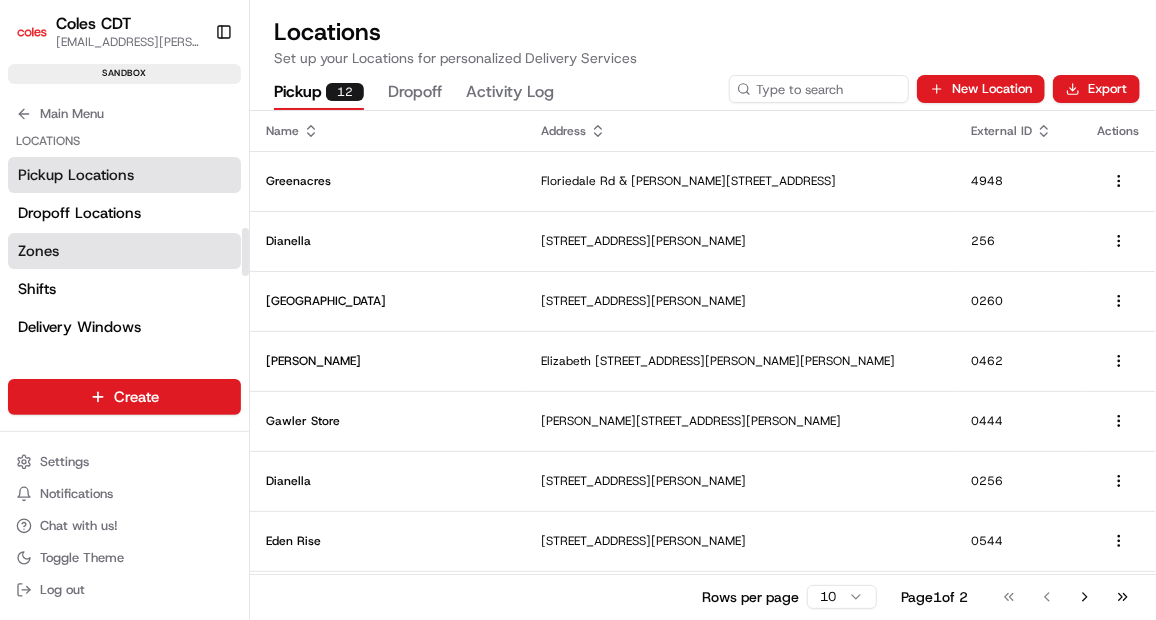 click on "Zones" at bounding box center (124, 251) 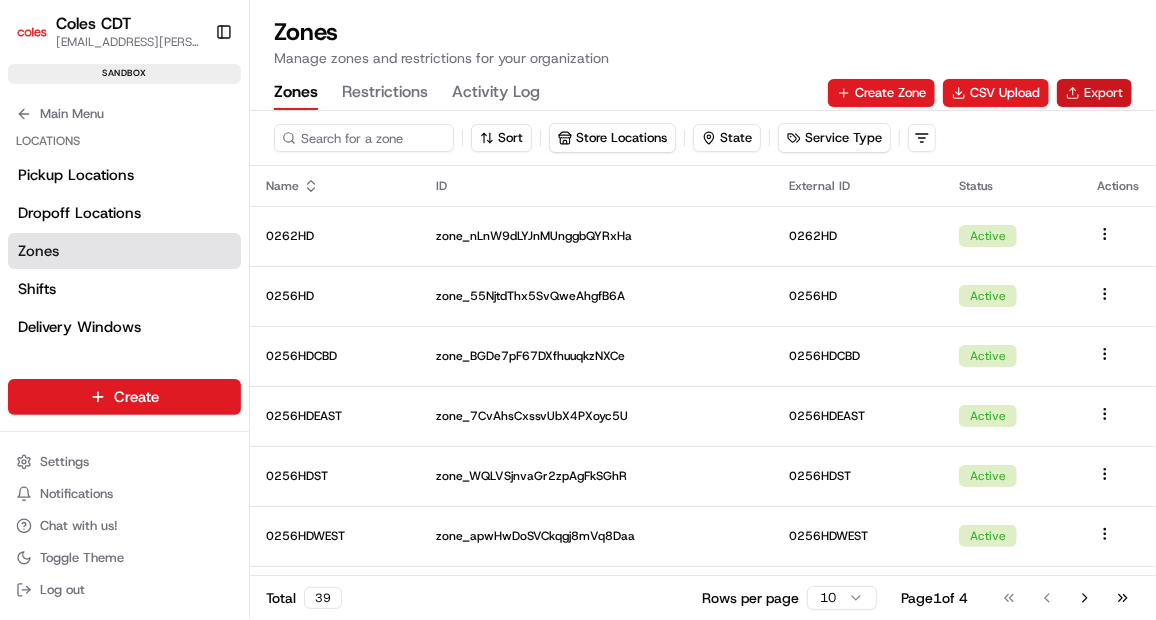 click on "Export" at bounding box center (1094, 93) 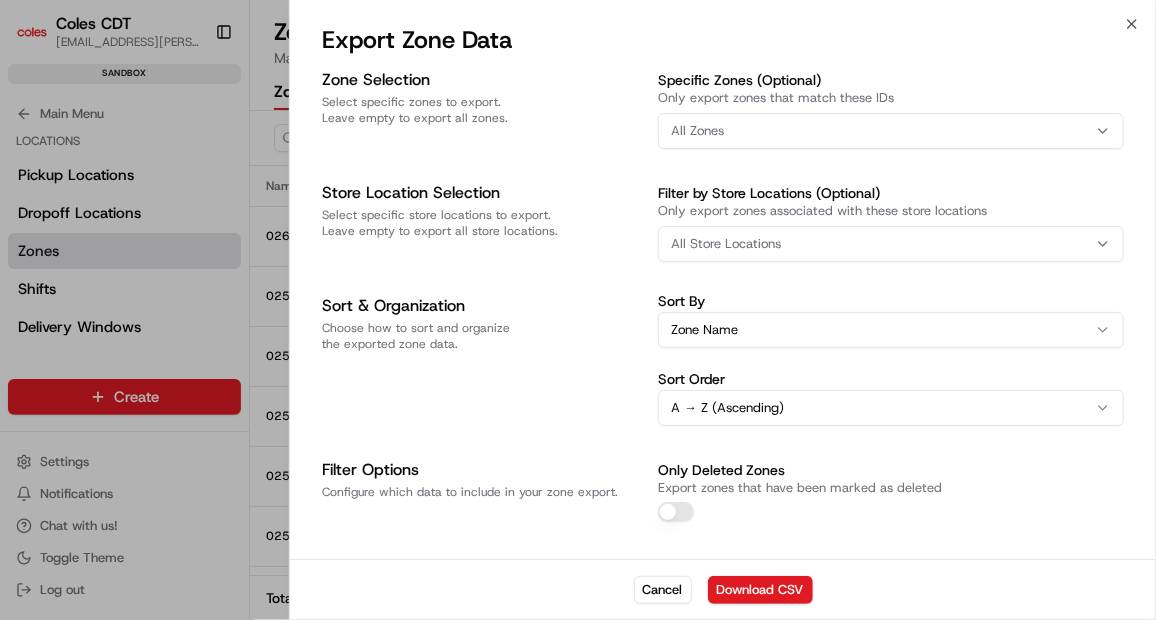 click on "All Zones" at bounding box center [891, 131] 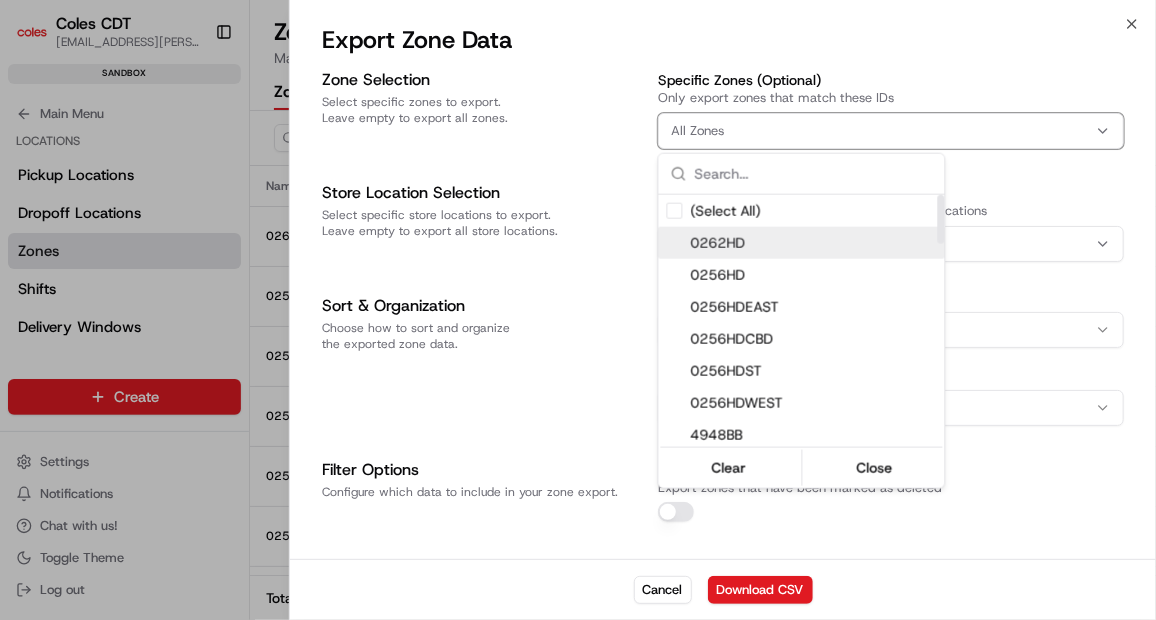click on "0262HD" at bounding box center (814, 243) 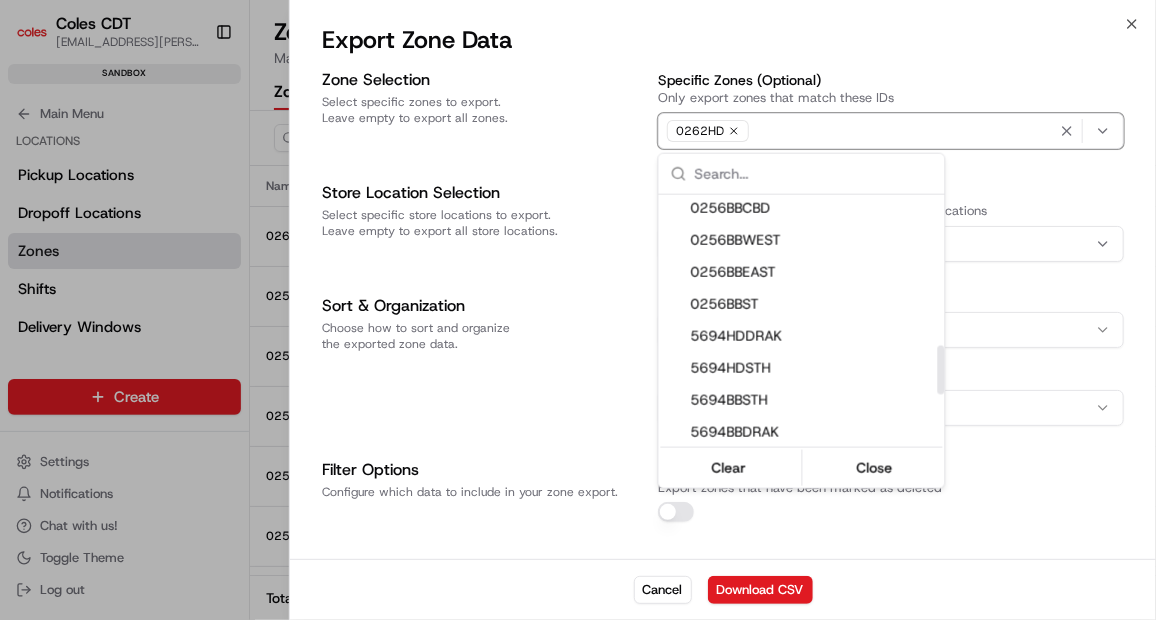 scroll, scrollTop: 0, scrollLeft: 0, axis: both 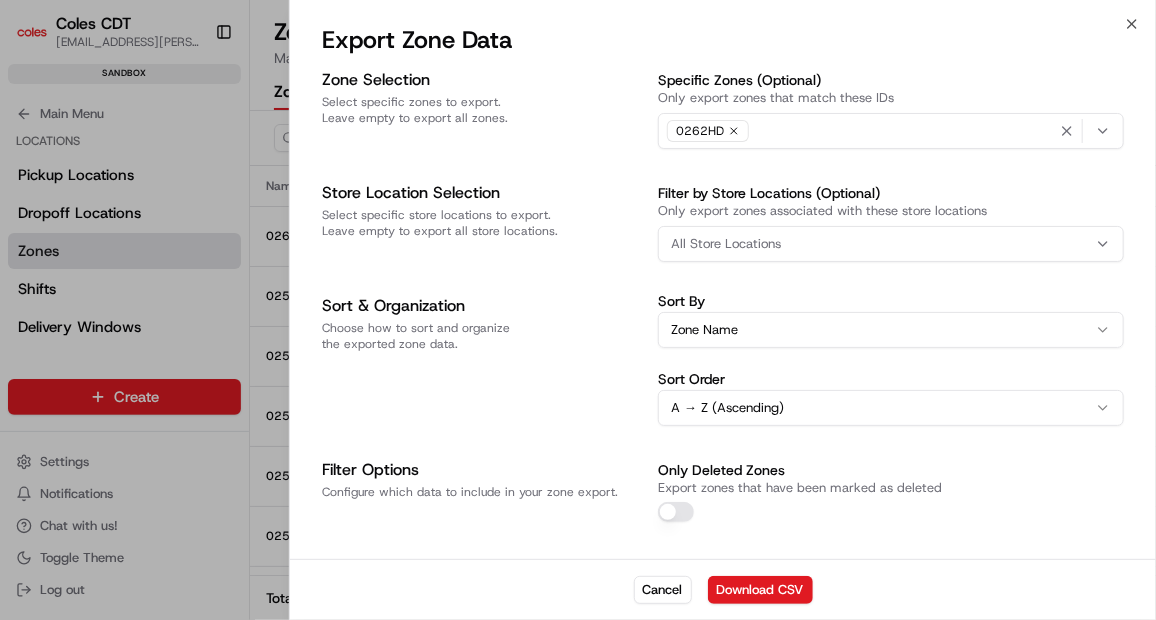 click on "Coles CDT [EMAIL_ADDRESS][PERSON_NAME][PERSON_NAME][DOMAIN_NAME] Toggle Sidebar sandbox Orders Deliveries Providers Analytics Favorites Shifts Zones Delivery Windows Pickup Locations Dropoff Locations Main Menu Members & Organization Organization Users Roles Preferences Customization Tracking Orchestration Automations Dispatch Strategy Optimization Strategy Locations Pickup Locations Dropoff Locations Zones Shifts Delivery Windows Billing Billing Refund Requests Integrations Notification Triggers Webhooks API Keys Request Logs Create Settings Notifications Chat with us! Toggle Theme Log out Zones Manage zones and restrictions for your organization Zones Restrictions Activity Log Create Zone CSV Upload Export Sort Store Locations State Service Type Name ID External ID Status Actions 0262HD zone_nLnW9dLYJnMUnggbQYRxHa 0262HD Active 0256HD zone_55NjtdThx5SvQweAhgfB6A 0256HD Active 0256HDCBD zone_BGDe7pF67DXfhuuqkzNXCe 0256HDCBD Active 0256HDEAST zone_7CvAhsCxssvUbX4PXoyc5U 0256HDEAST Active 0256HDST 0256HDST Active Active 1" at bounding box center (578, 310) 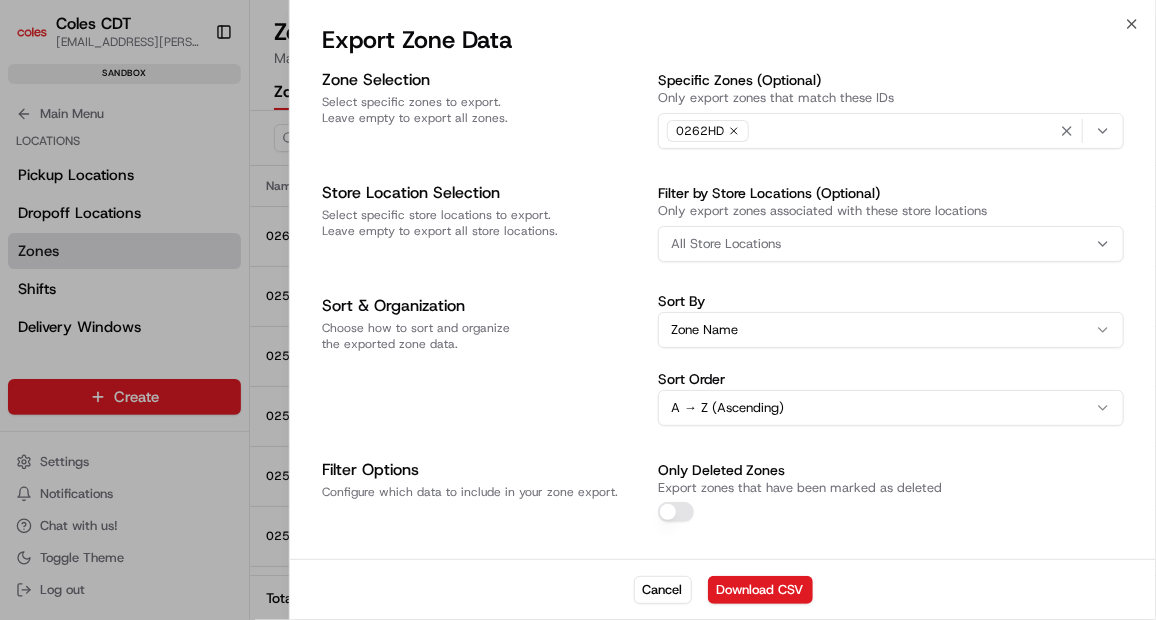 click on "0262HD" at bounding box center [891, 131] 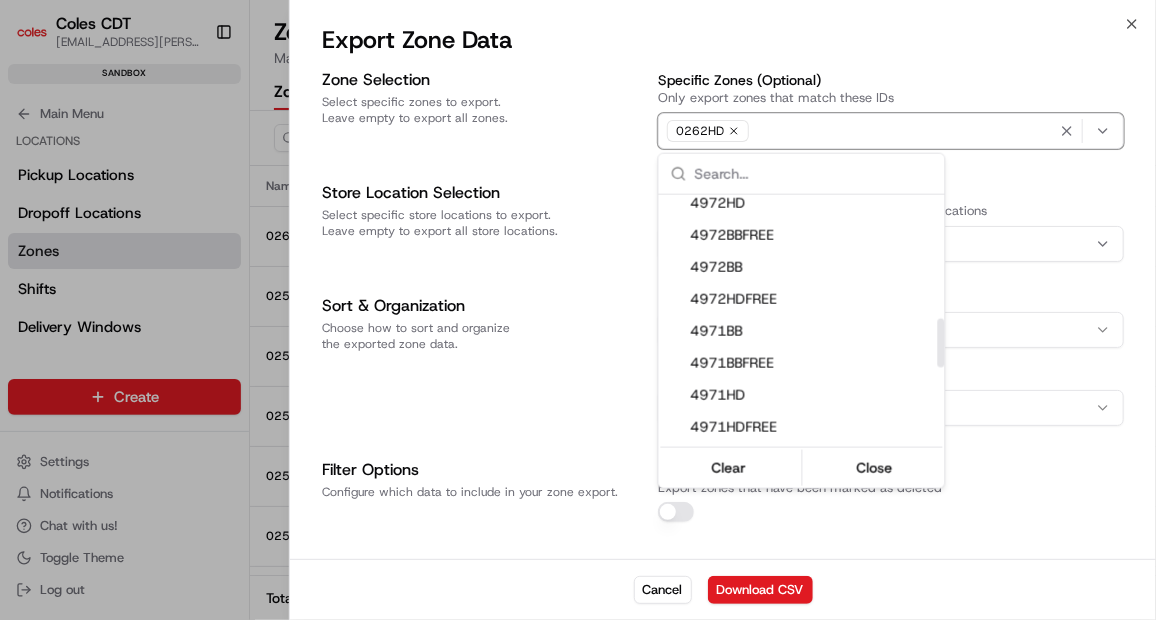 scroll, scrollTop: 646, scrollLeft: 0, axis: vertical 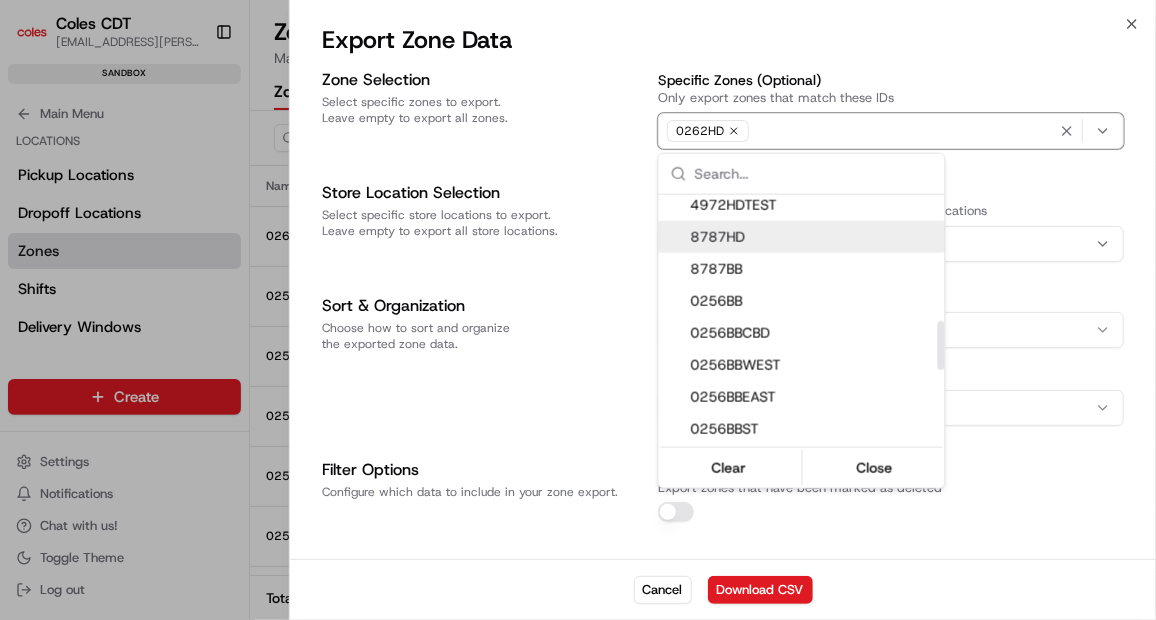 click on "8787HD" at bounding box center [814, 237] 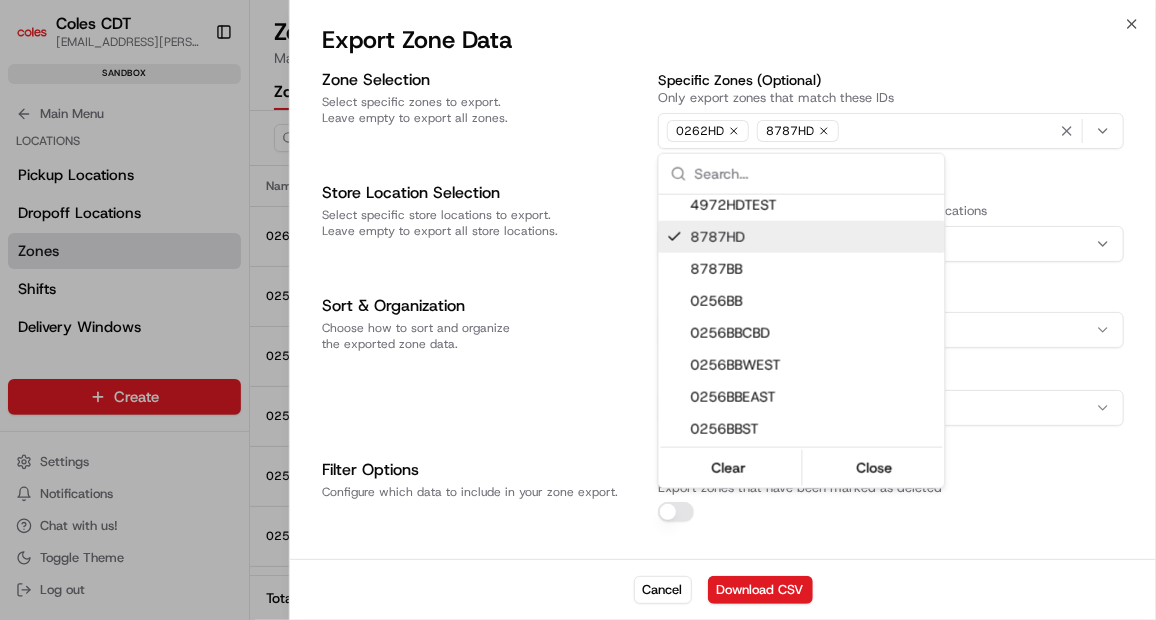 click 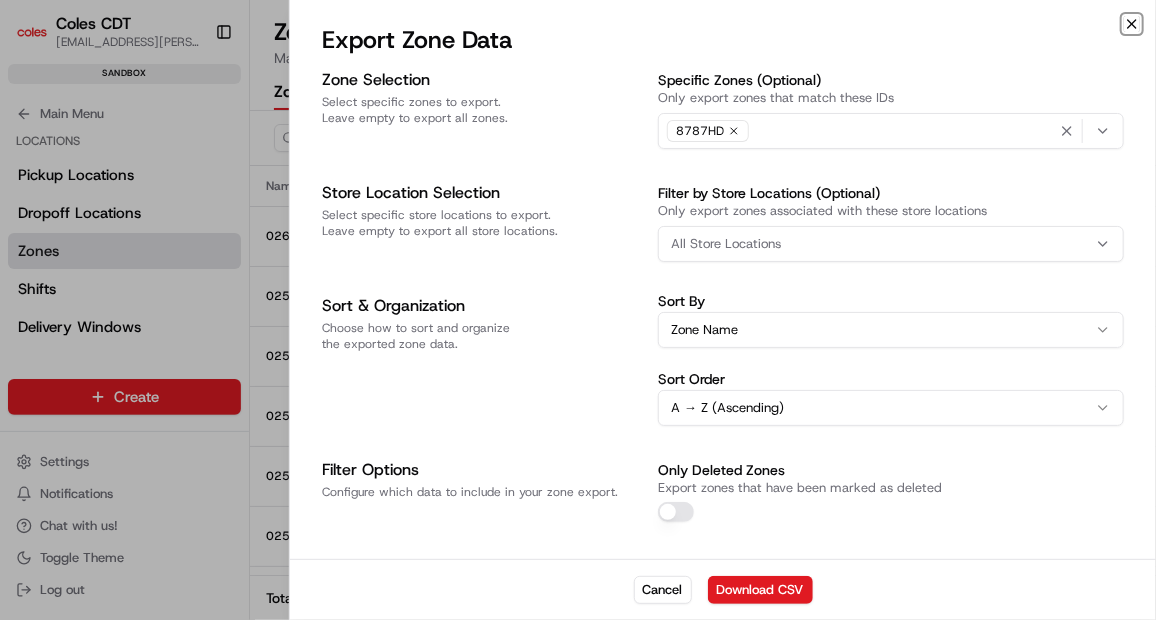 click 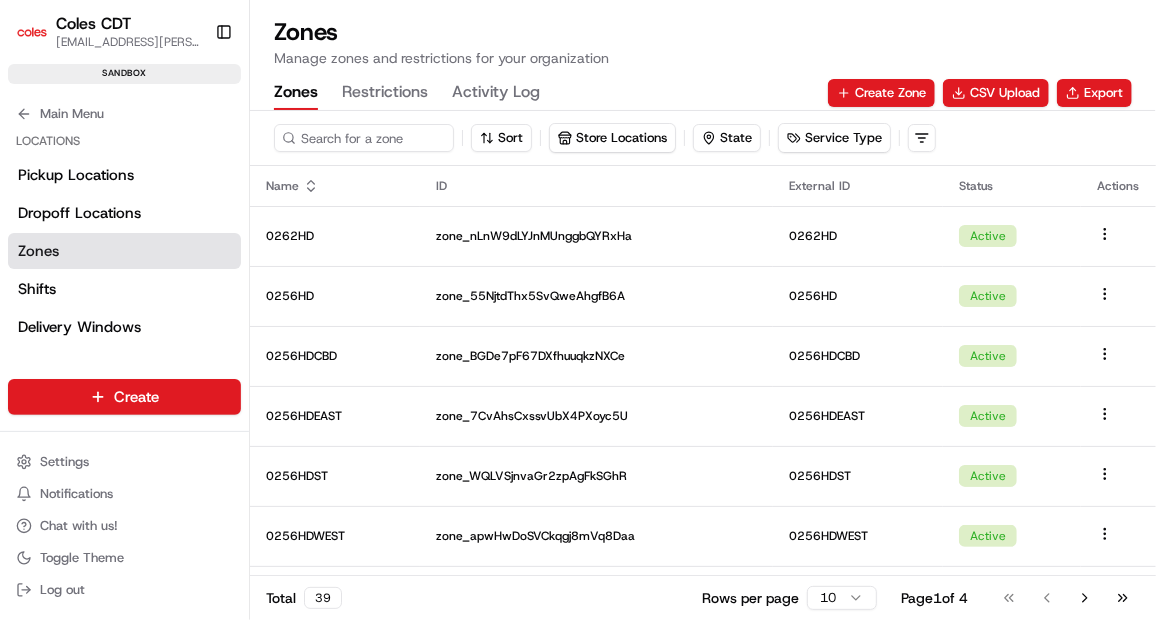 click on "Restrictions" at bounding box center (385, 93) 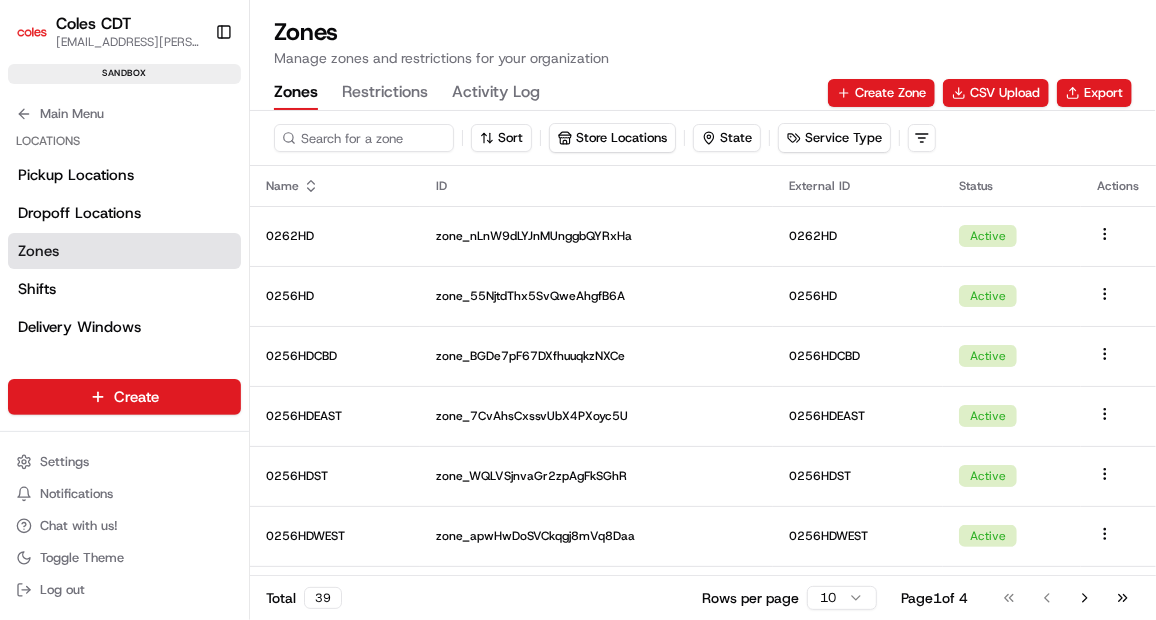 click on "Zones" at bounding box center [296, 93] 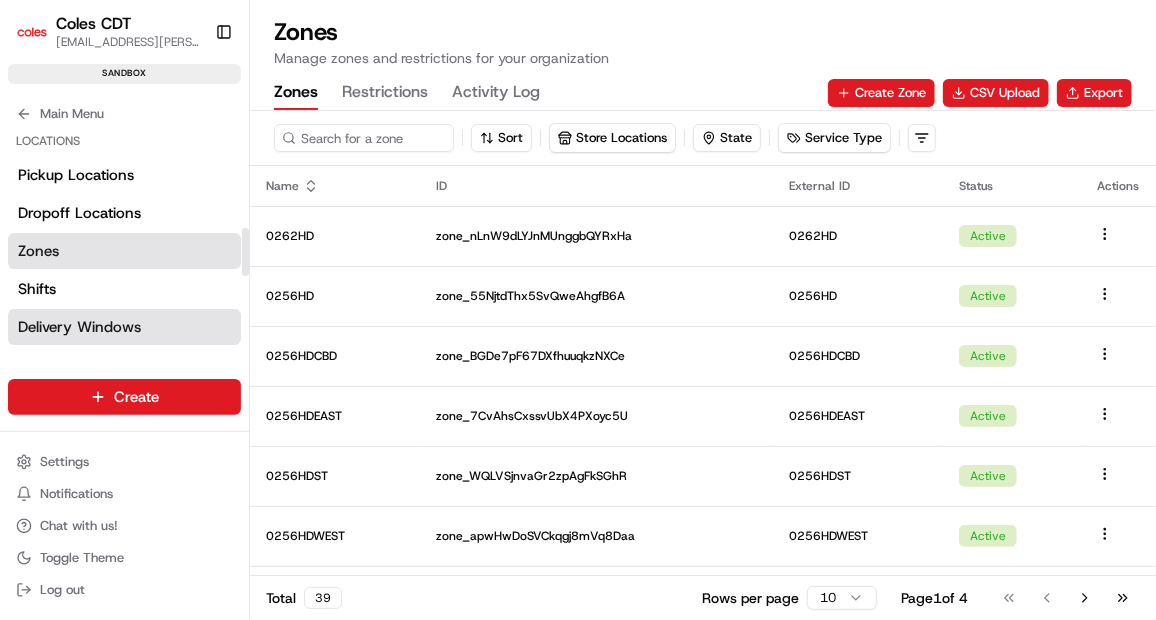 click on "Delivery Windows" at bounding box center (79, 327) 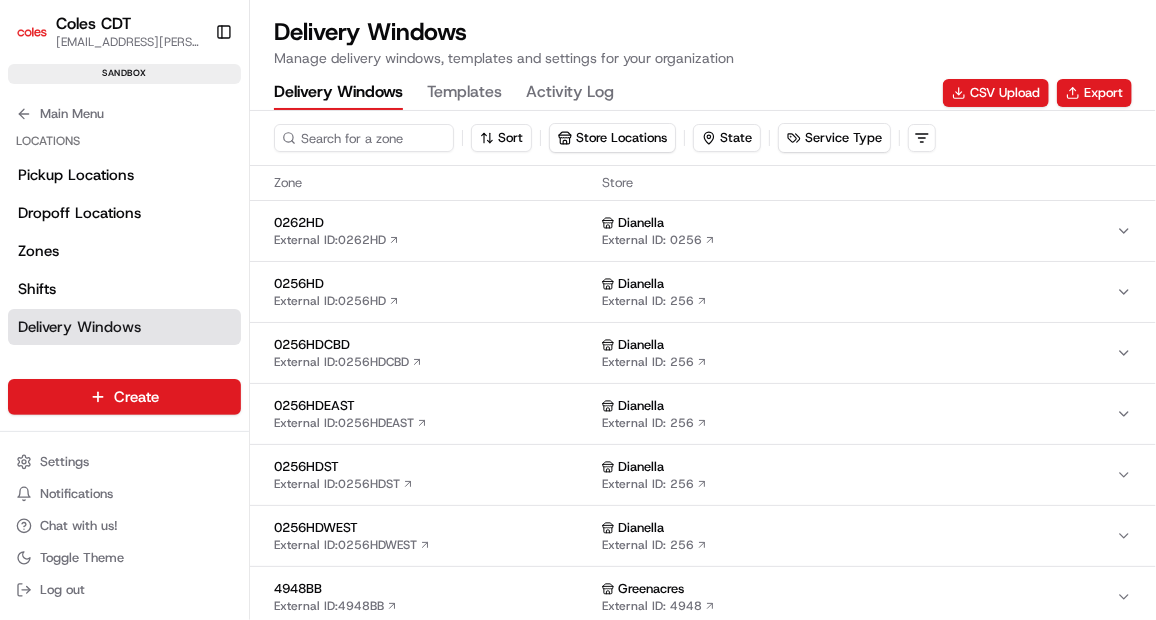 scroll, scrollTop: 276, scrollLeft: 0, axis: vertical 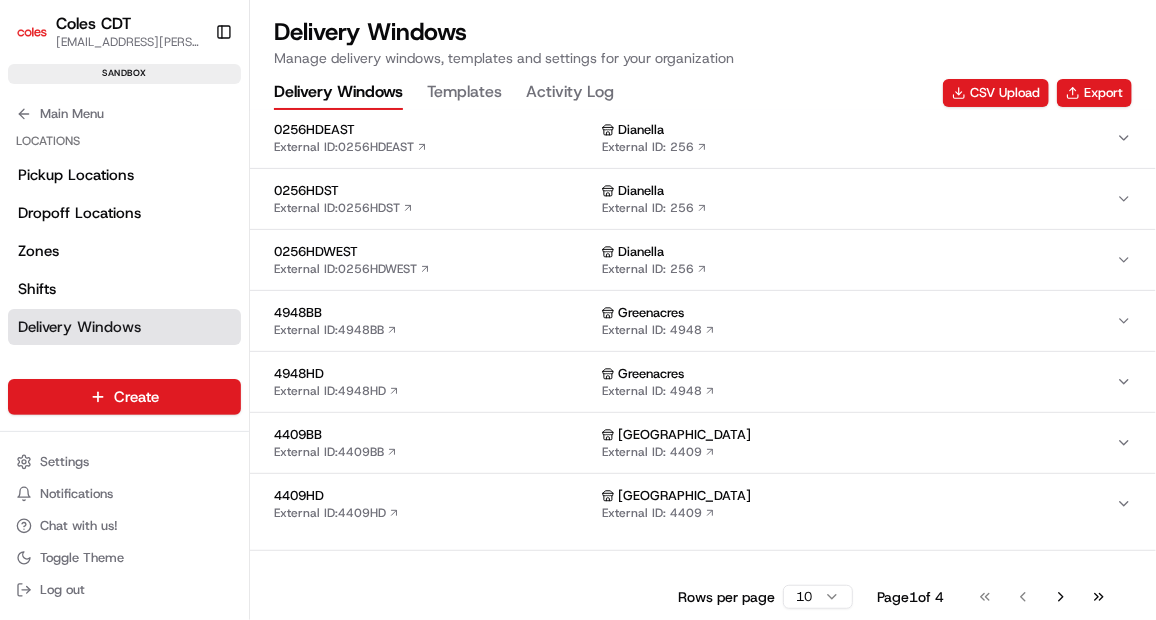 click on "4409HD External ID:  4409HD   Earlville External ID:   4409" at bounding box center (703, 504) 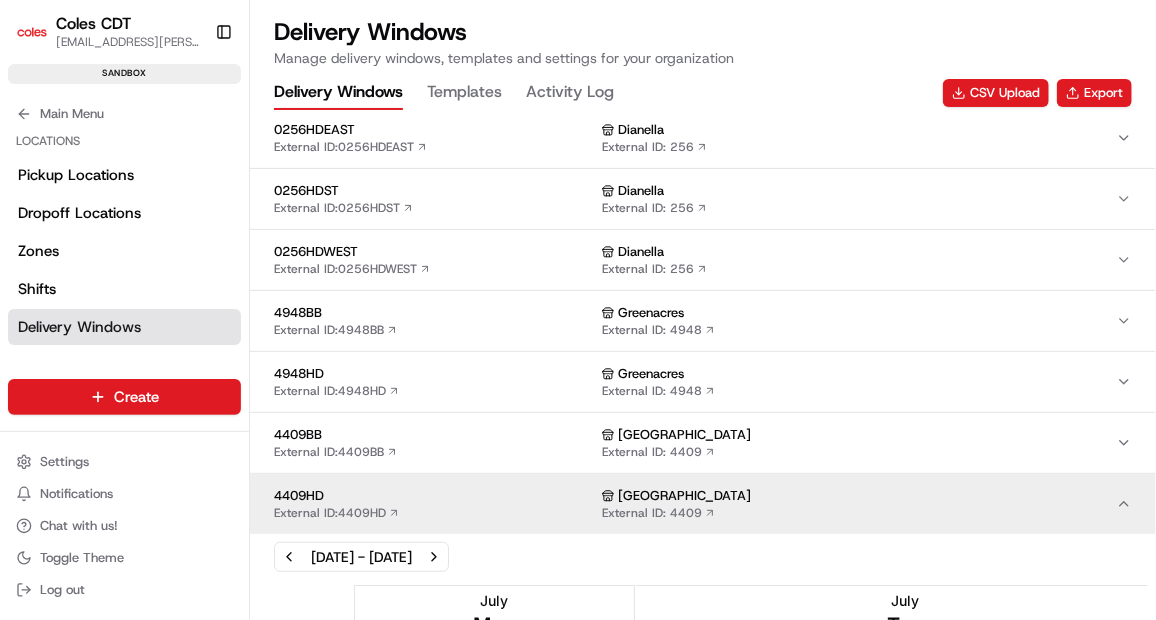 scroll, scrollTop: 646, scrollLeft: 0, axis: vertical 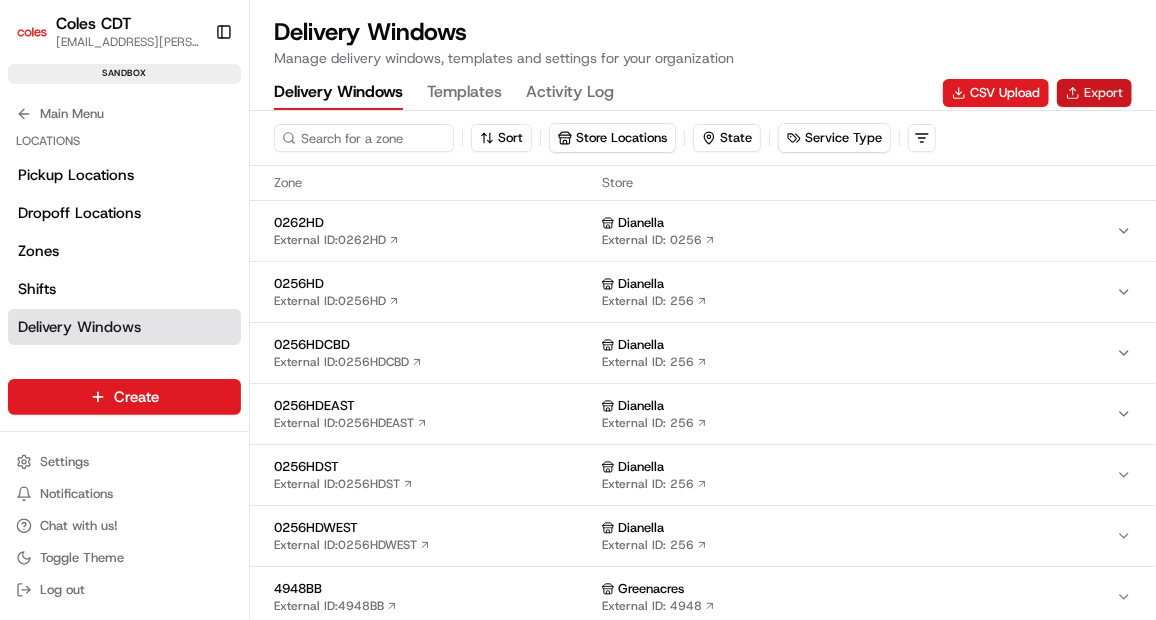 click on "Export" at bounding box center (1094, 93) 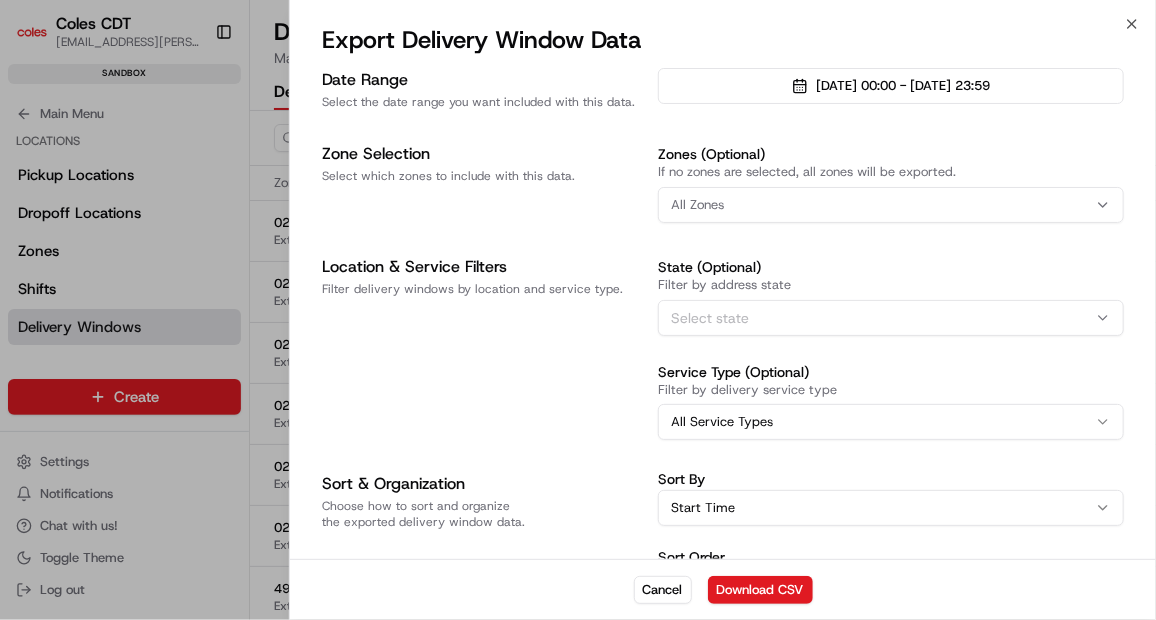 click on "All Zones" at bounding box center [891, 205] 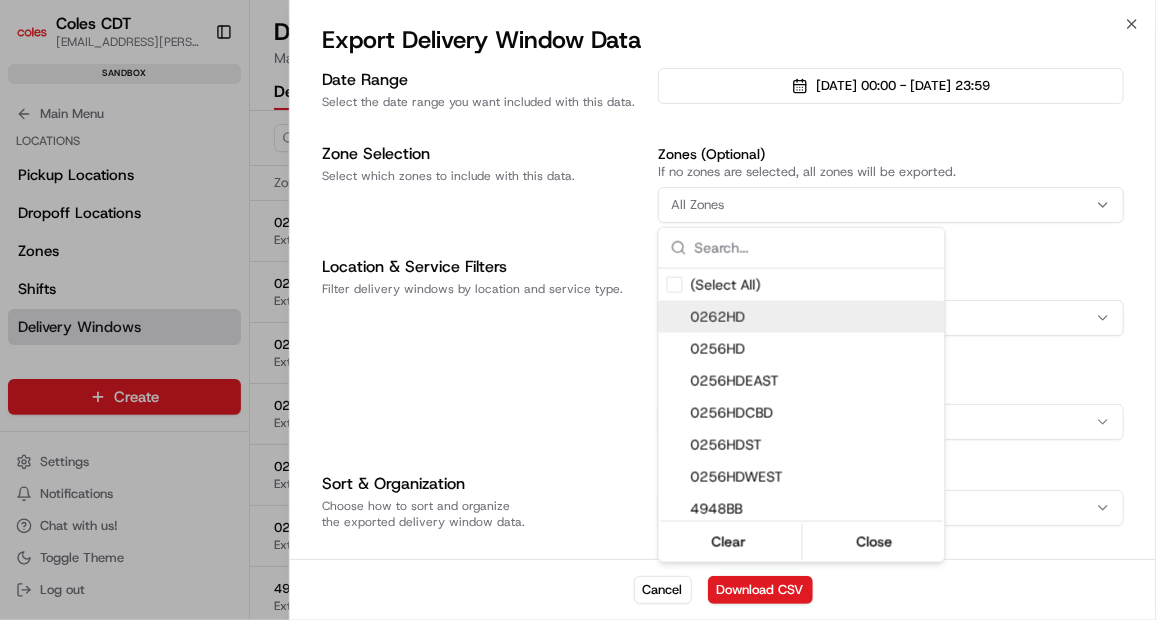 click at bounding box center [578, 310] 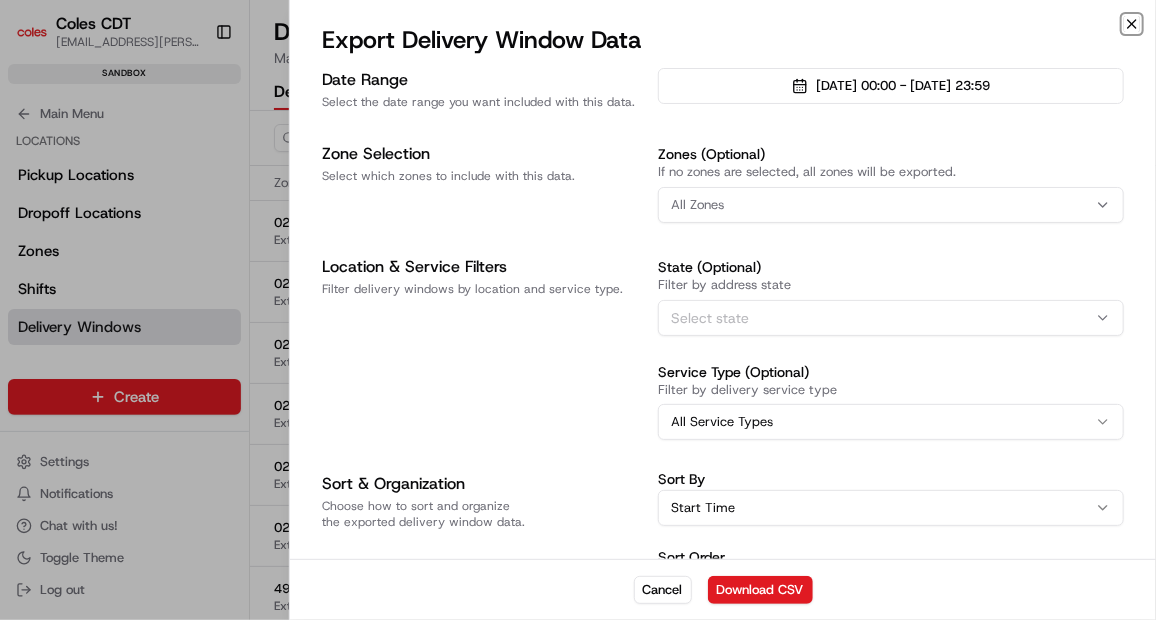 click 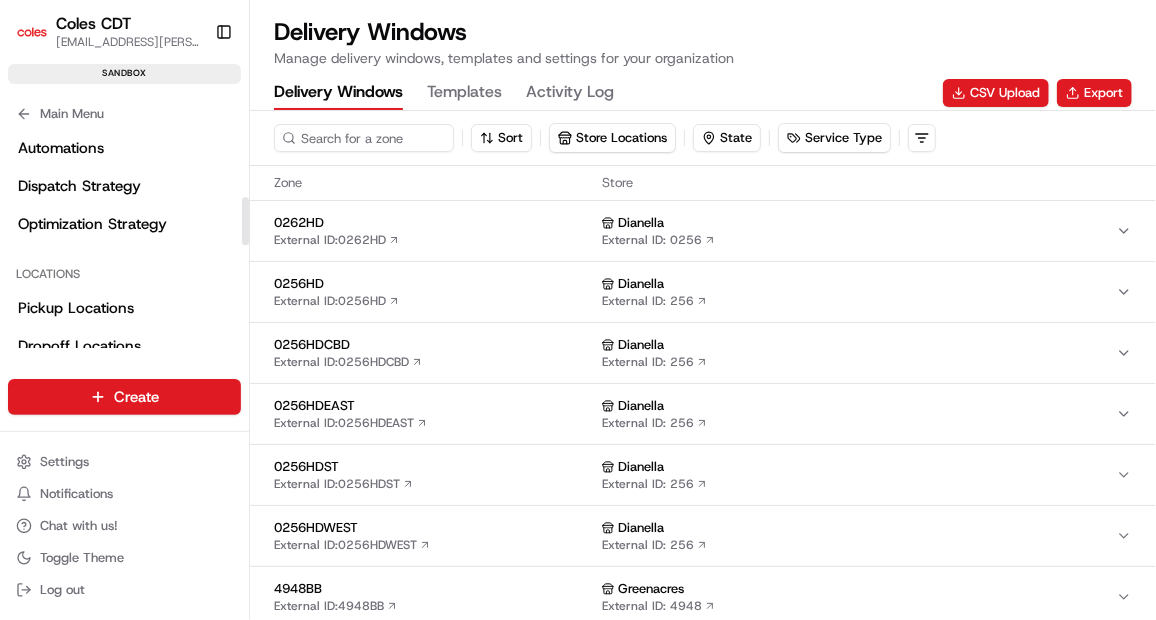 scroll, scrollTop: 329, scrollLeft: 0, axis: vertical 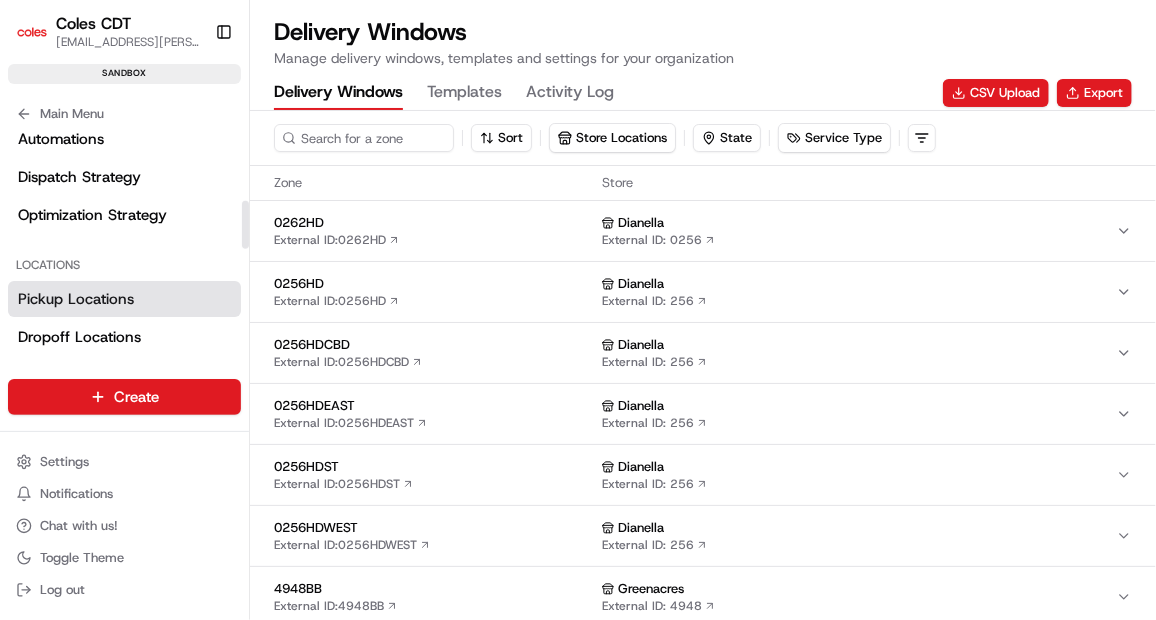 click on "Pickup Locations" at bounding box center (124, 299) 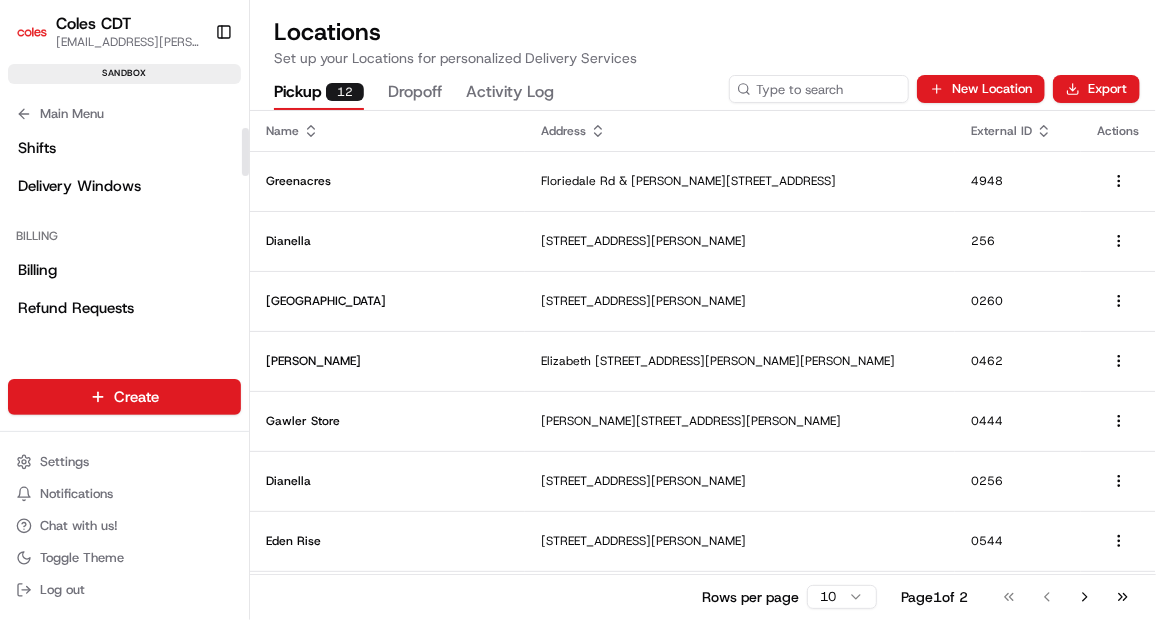 scroll, scrollTop: 0, scrollLeft: 0, axis: both 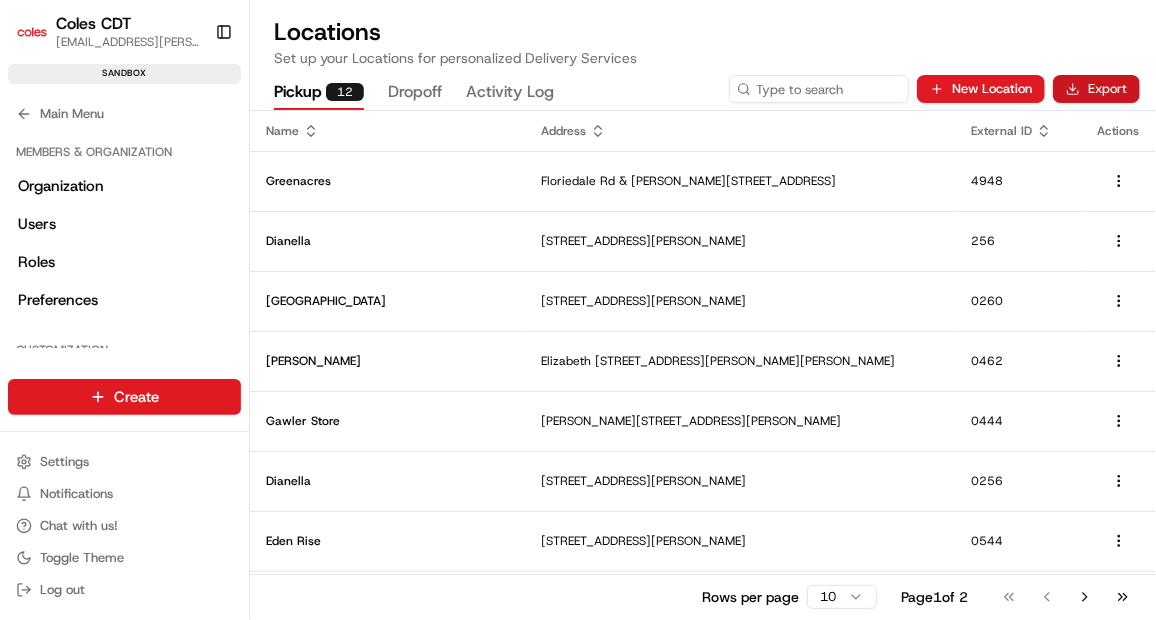 click on "Export" at bounding box center [1096, 89] 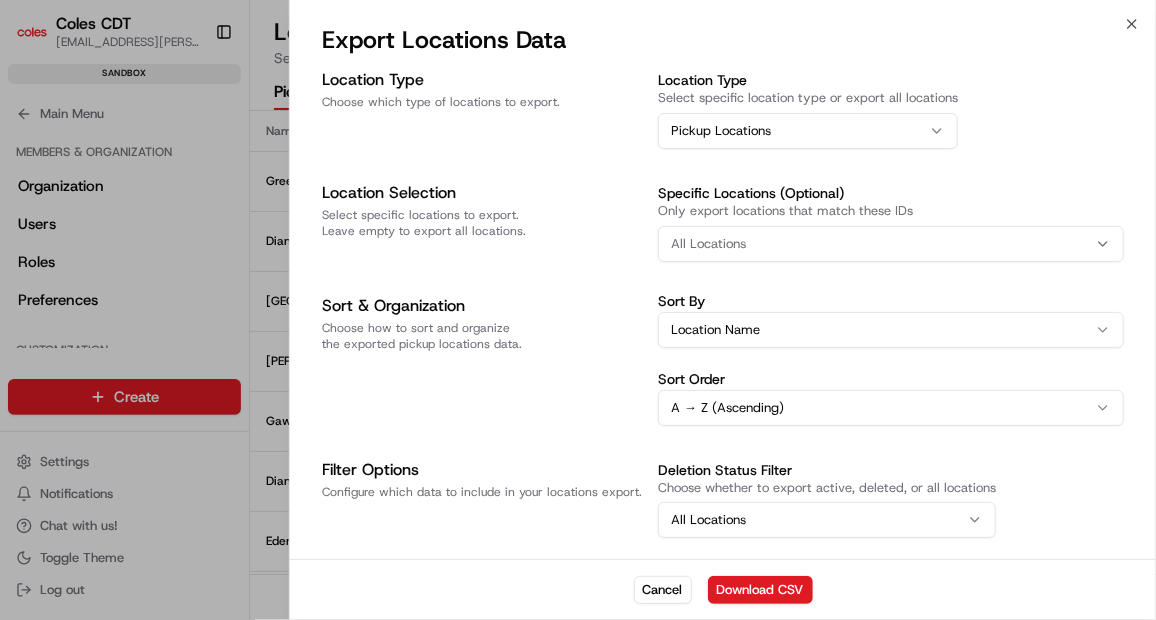 click on "All Locations" at bounding box center [891, 244] 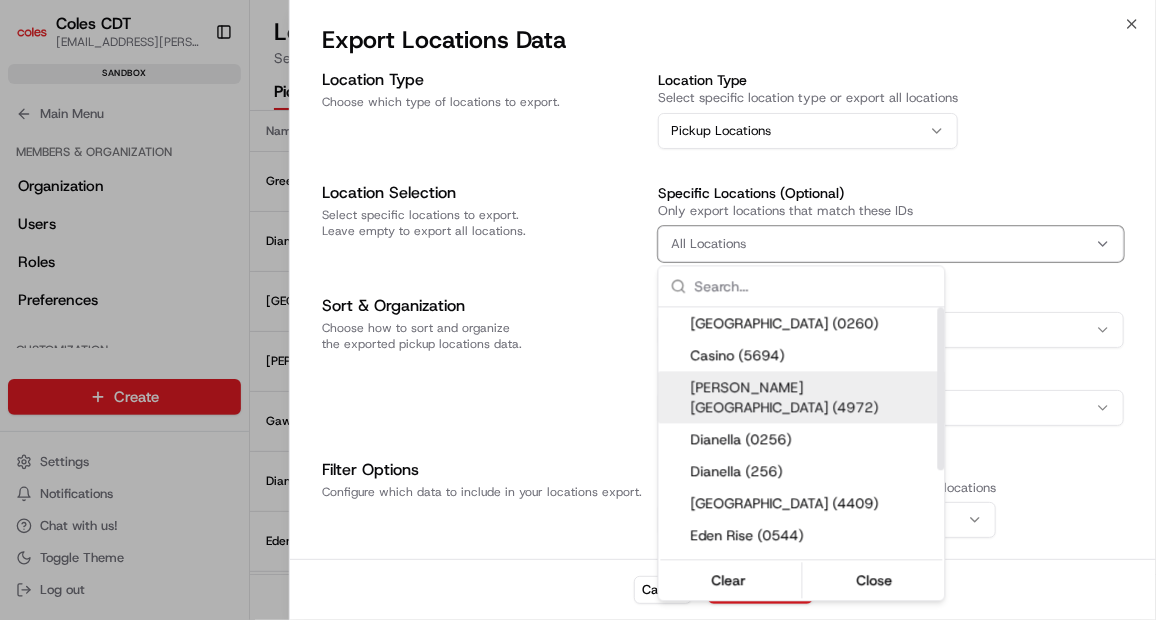 click on "[PERSON_NAME][GEOGRAPHIC_DATA] (4972)" at bounding box center (814, 397) 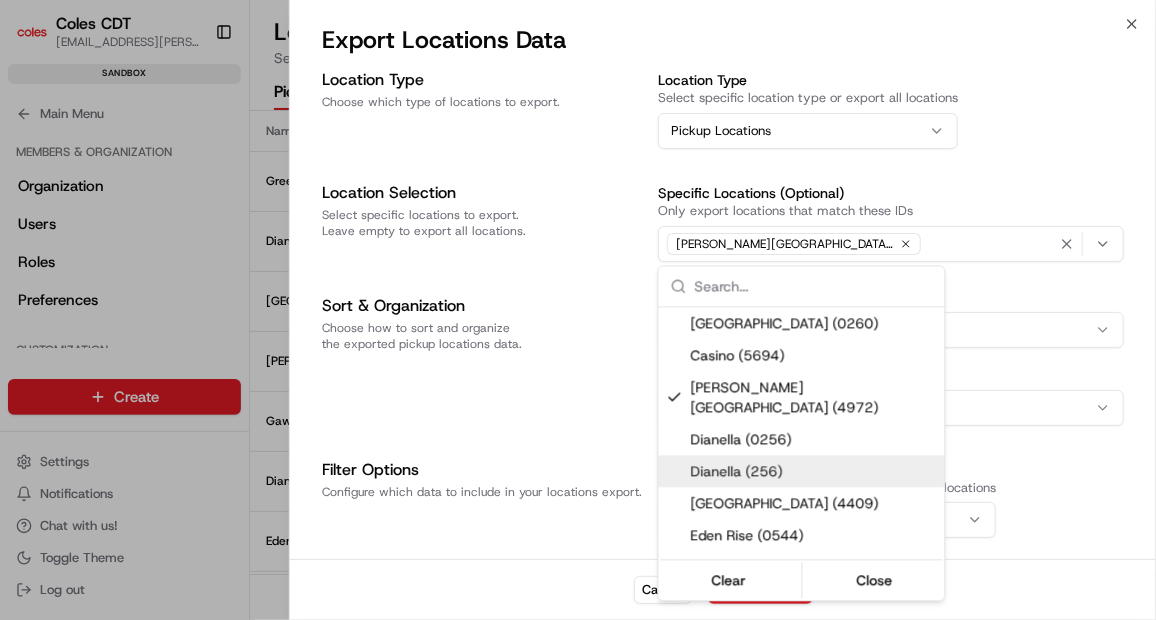 click on "Coles CDT [EMAIL_ADDRESS][PERSON_NAME][PERSON_NAME][DOMAIN_NAME] Toggle Sidebar sandbox Orders Deliveries Providers Analytics Favorites Shifts Zones Delivery Windows Pickup Locations Dropoff Locations Main Menu Members & Organization Organization Users Roles Preferences Customization Tracking Orchestration Automations Dispatch Strategy Optimization Strategy Locations Pickup Locations Dropoff Locations Zones Shifts Delivery Windows Billing Billing Refund Requests Integrations Notification Triggers Webhooks API Keys Request Logs Create Settings Notifications Chat with us! Toggle Theme Log out Locations Set up your Locations for personalized Delivery Services Pickup 12 Dropoff Activity Log New Location Export Name Address External ID Actions Greenacres [GEOGRAPHIC_DATA][PERSON_NAME][STREET_ADDRESS] Dianella [STREET_ADDRESS] [STREET_ADDRESS] [STREET_ADDRESS][PERSON_NAME], AU [STREET_ADDRESS][PERSON_NAME][PERSON_NAME][PERSON_NAME][PERSON_NAME] 0462 1" at bounding box center [578, 310] 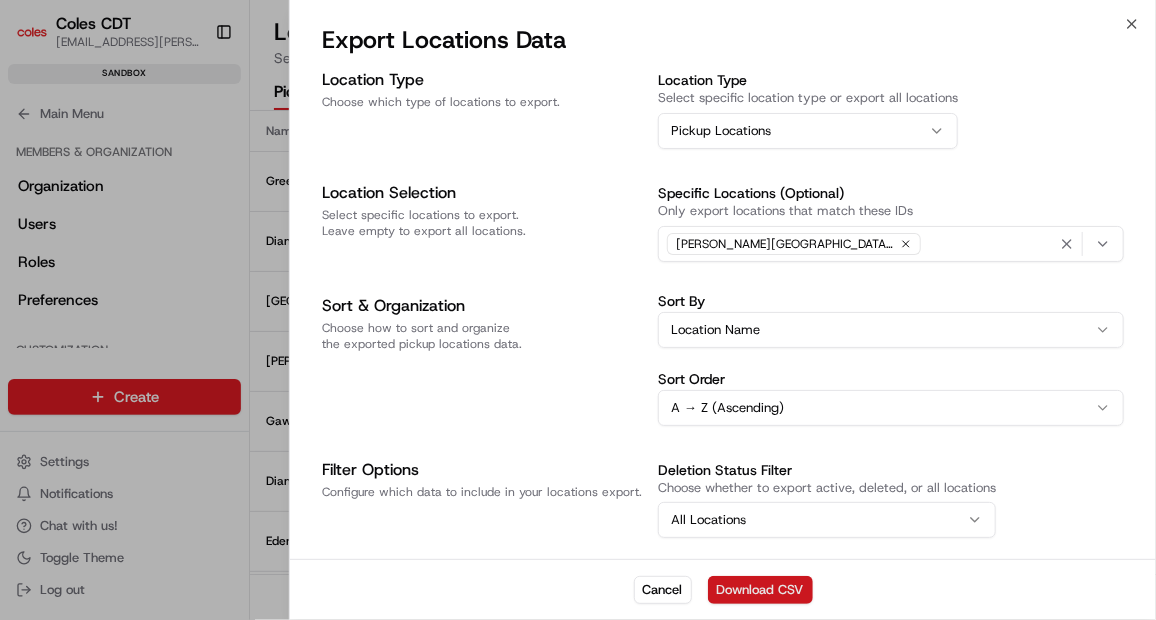 click on "Download CSV" at bounding box center (760, 590) 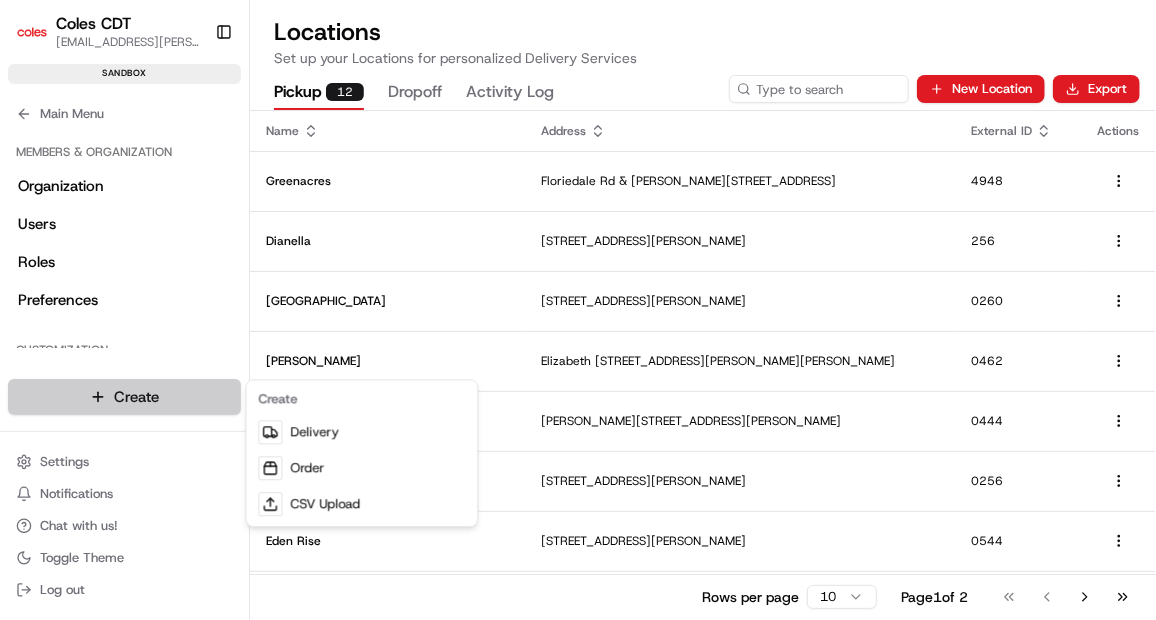 click on "Coles CDT [EMAIL_ADDRESS][PERSON_NAME][PERSON_NAME][DOMAIN_NAME] Toggle Sidebar sandbox Orders Deliveries Providers Analytics Favorites Shifts Zones Delivery Windows Pickup Locations Dropoff Locations Main Menu Members & Organization Organization Users Roles Preferences Customization Tracking Orchestration Automations Dispatch Strategy Optimization Strategy Locations Pickup Locations Dropoff Locations Zones Shifts Delivery Windows Billing Billing Refund Requests Integrations Notification Triggers Webhooks API Keys Request Logs Create Settings Notifications Chat with us! Toggle Theme Log out Locations Set up your Locations for personalized Delivery Services Pickup 12 Dropoff Activity Log New Location Export Name Address External ID Actions Greenacres [GEOGRAPHIC_DATA][PERSON_NAME][STREET_ADDRESS] Dianella [STREET_ADDRESS] [STREET_ADDRESS] [STREET_ADDRESS][PERSON_NAME], AU [STREET_ADDRESS][PERSON_NAME][PERSON_NAME][PERSON_NAME][PERSON_NAME]" at bounding box center [578, 310] 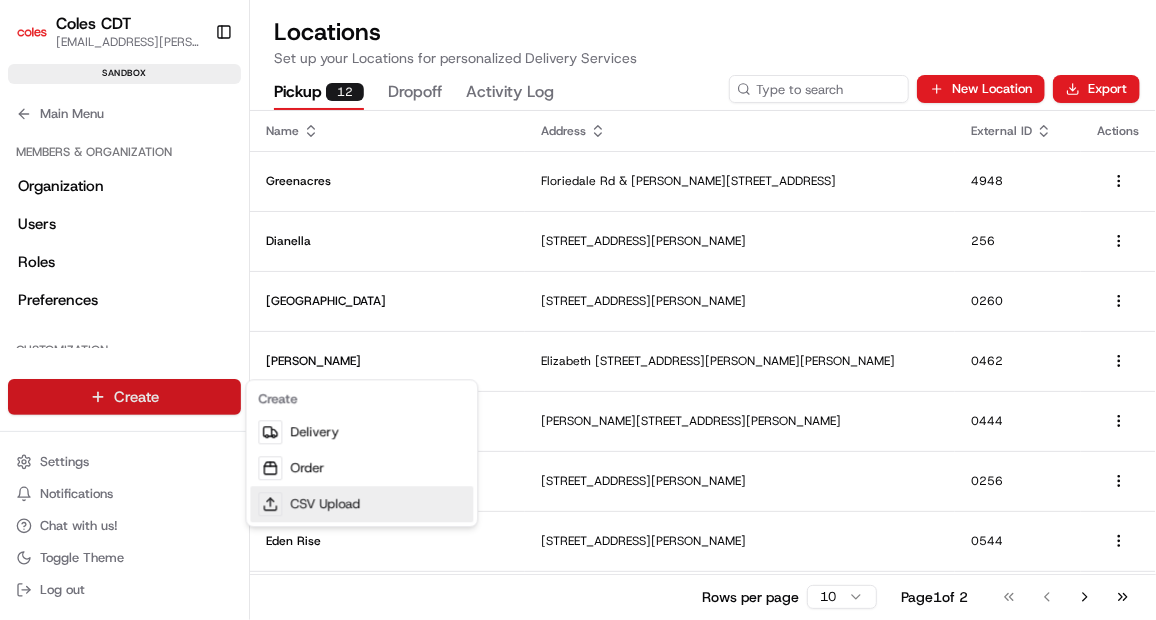 click on "CSV Upload" at bounding box center (361, 504) 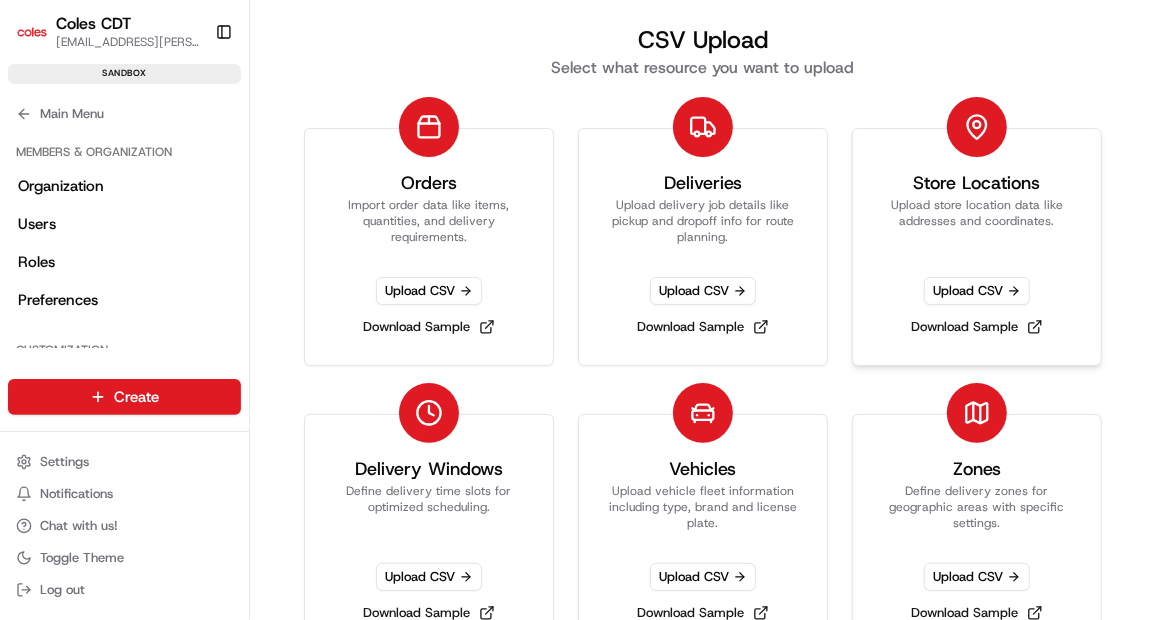 click on "Upload store location data like addresses and coordinates." at bounding box center (977, 221) 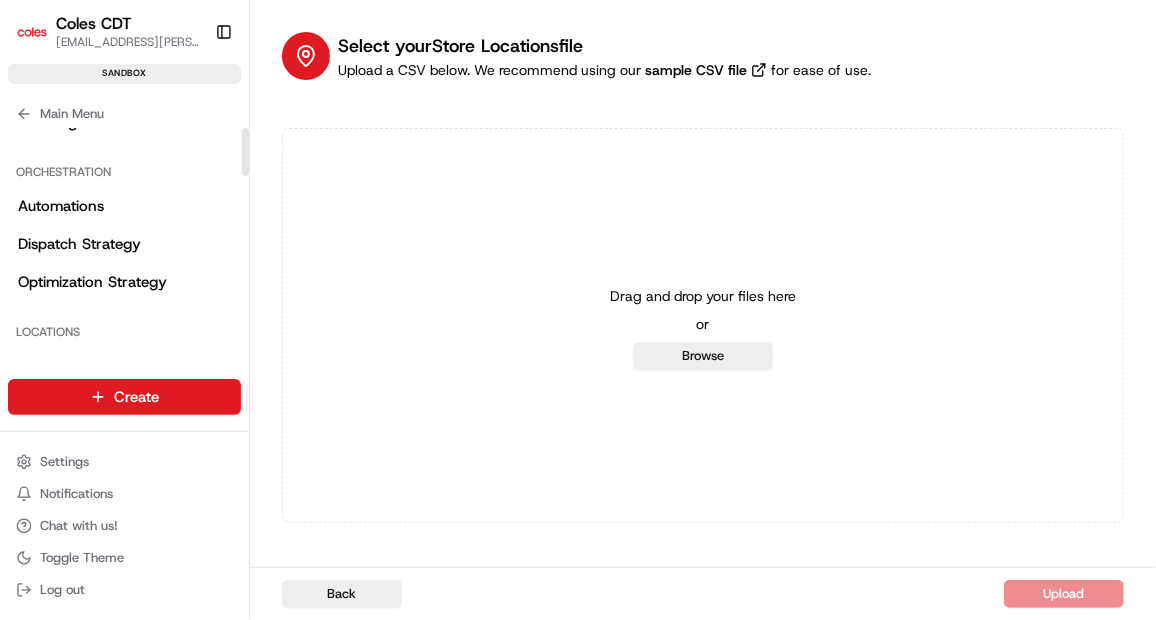 scroll, scrollTop: 0, scrollLeft: 0, axis: both 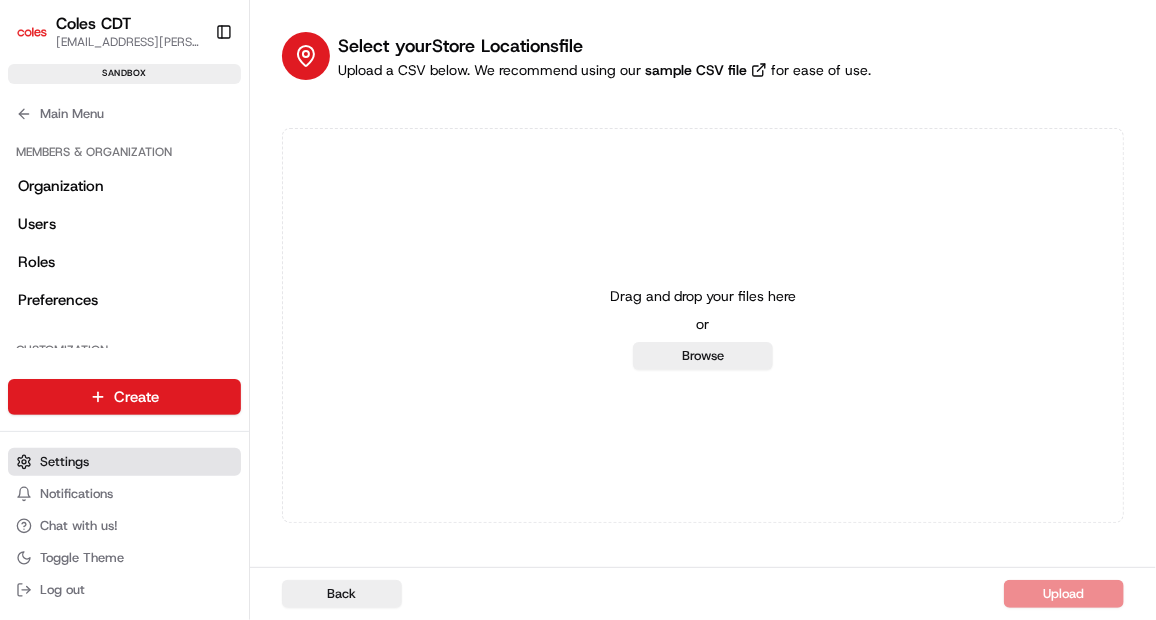 click on "Settings" at bounding box center [124, 462] 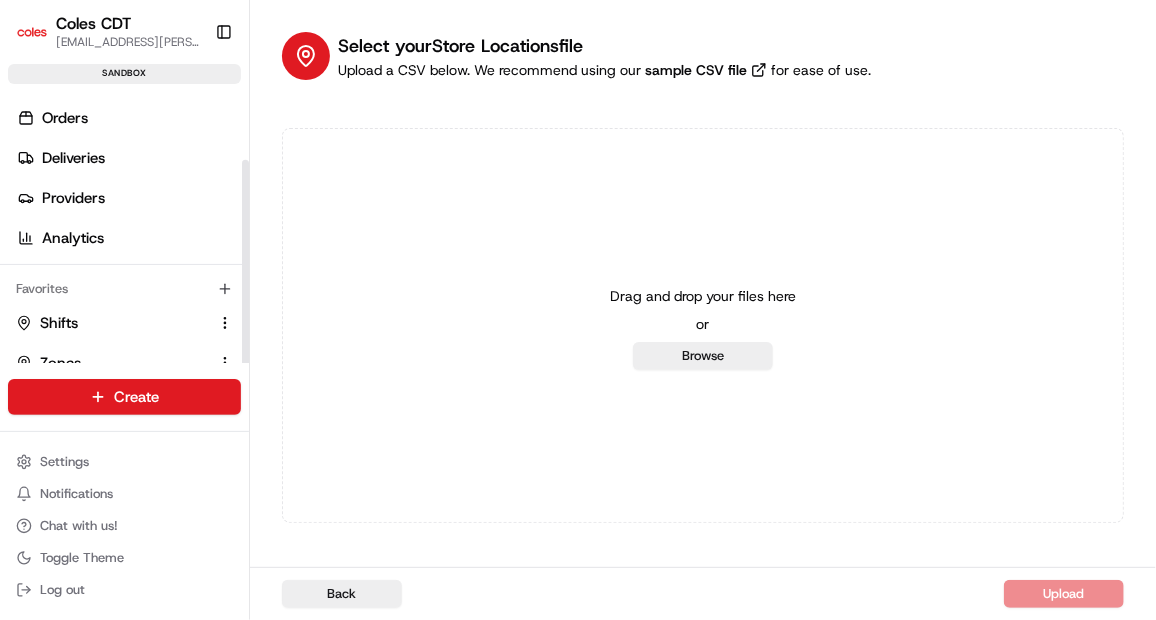 scroll, scrollTop: 85, scrollLeft: 0, axis: vertical 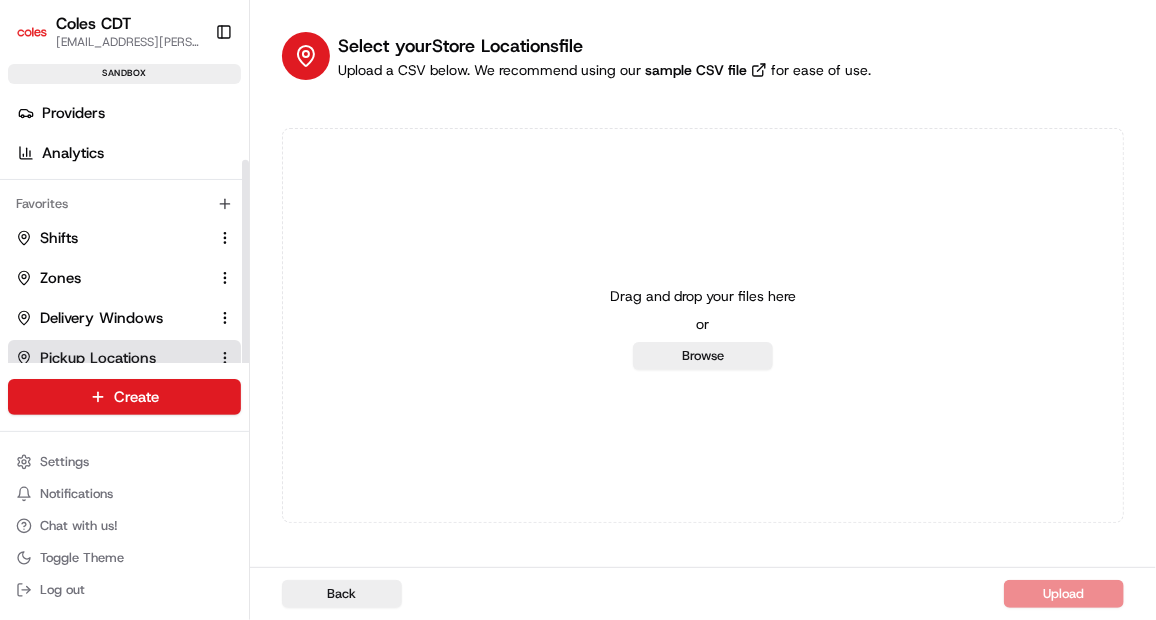 click on "Pickup Locations" at bounding box center (98, 358) 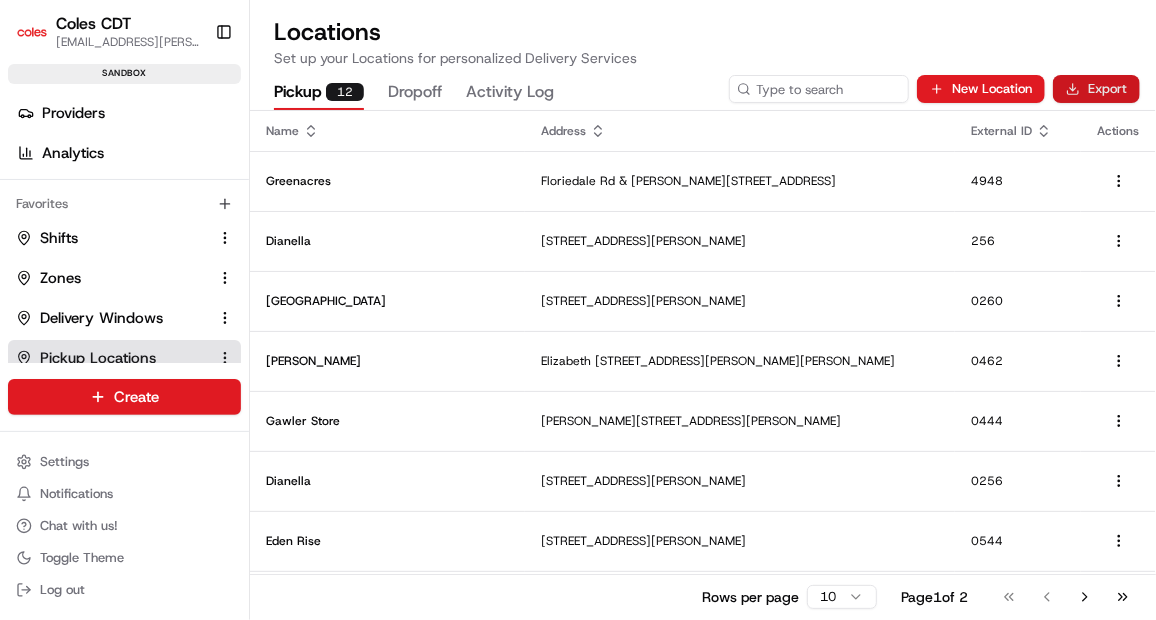 click on "Export" at bounding box center [1096, 89] 